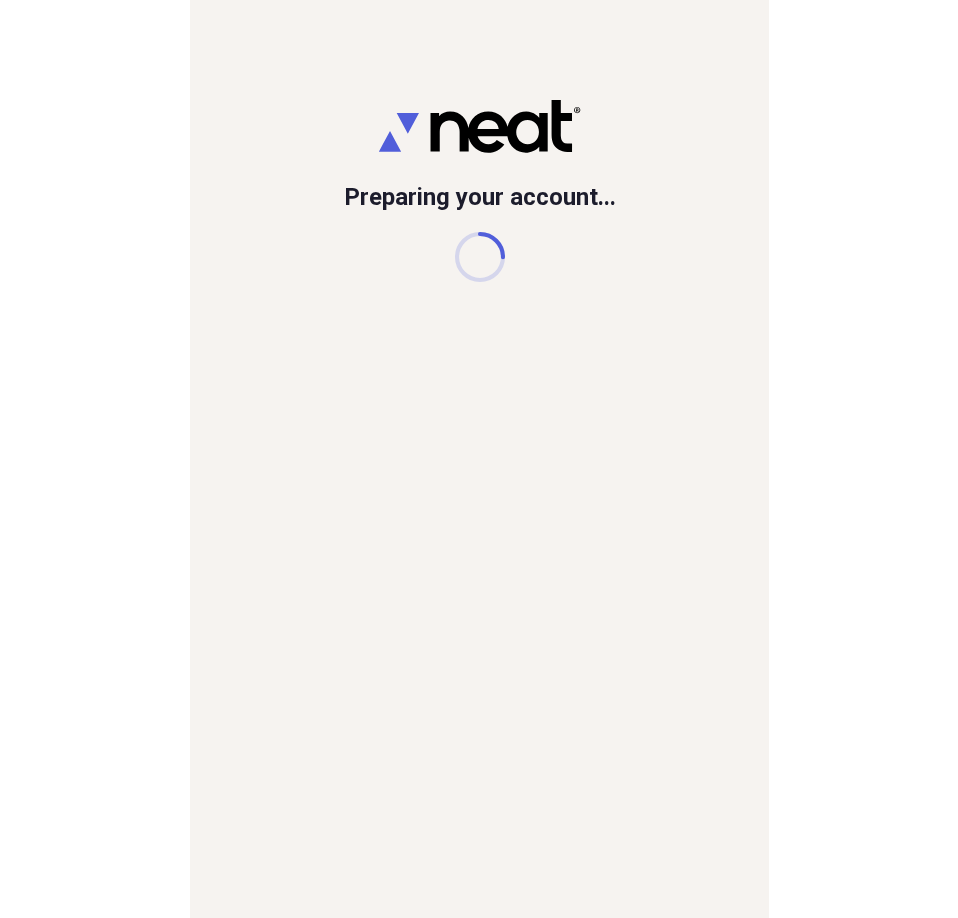 scroll, scrollTop: 0, scrollLeft: 0, axis: both 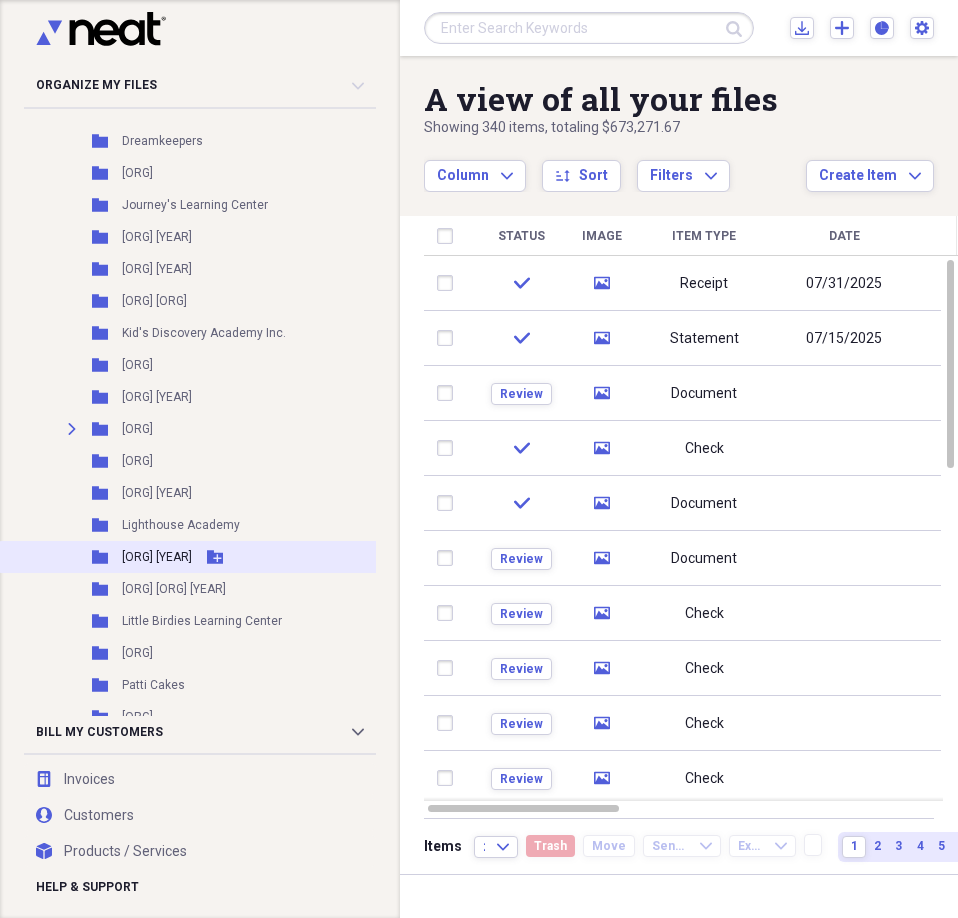 click on "[ORG] [YEAR]" at bounding box center (157, 557) 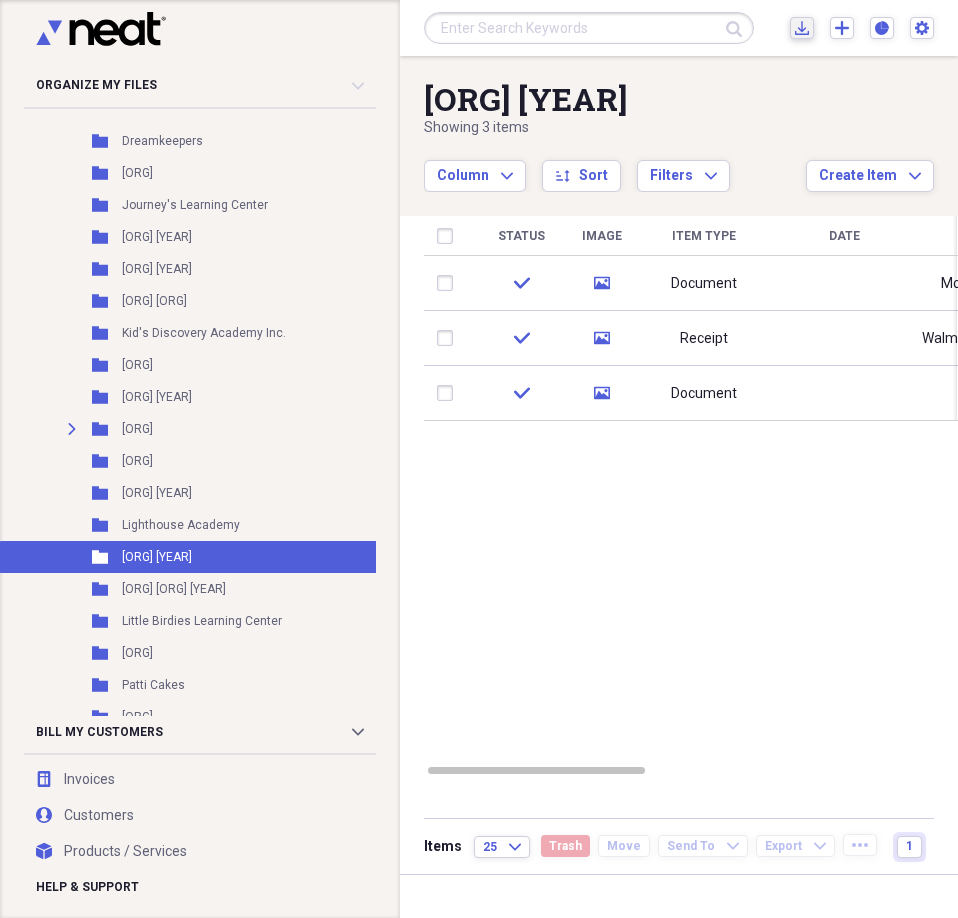 click on "Import" 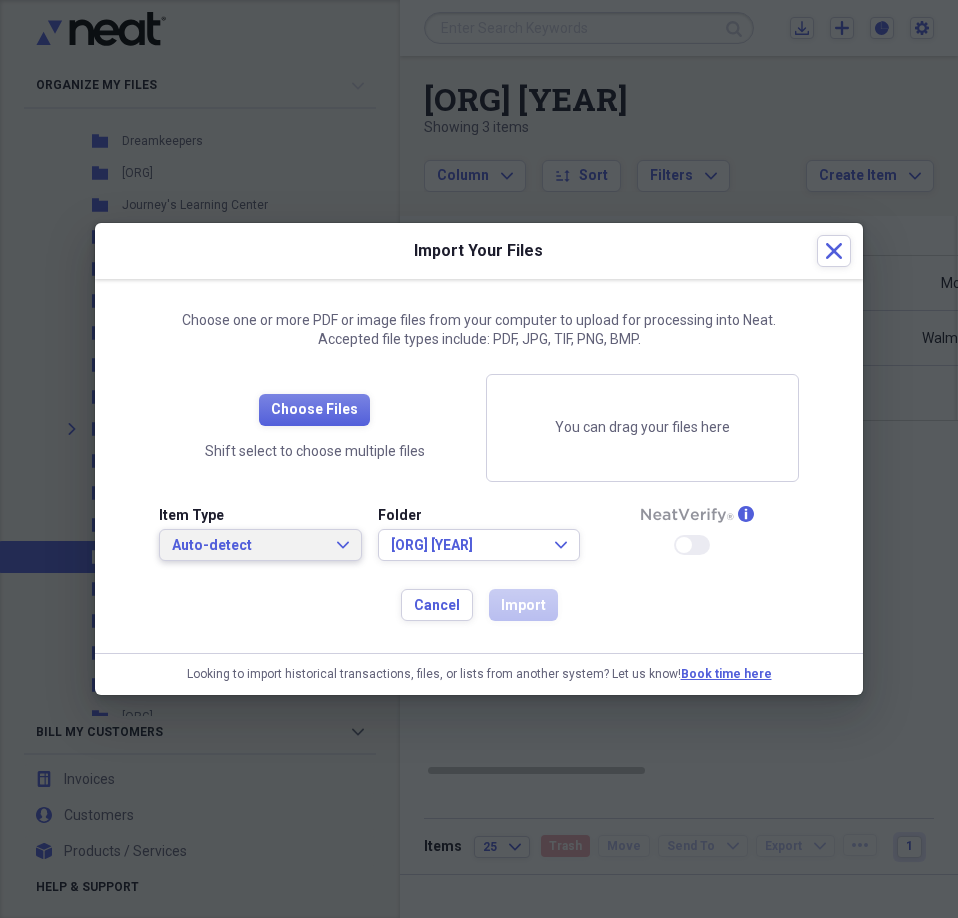 click on "Expand" 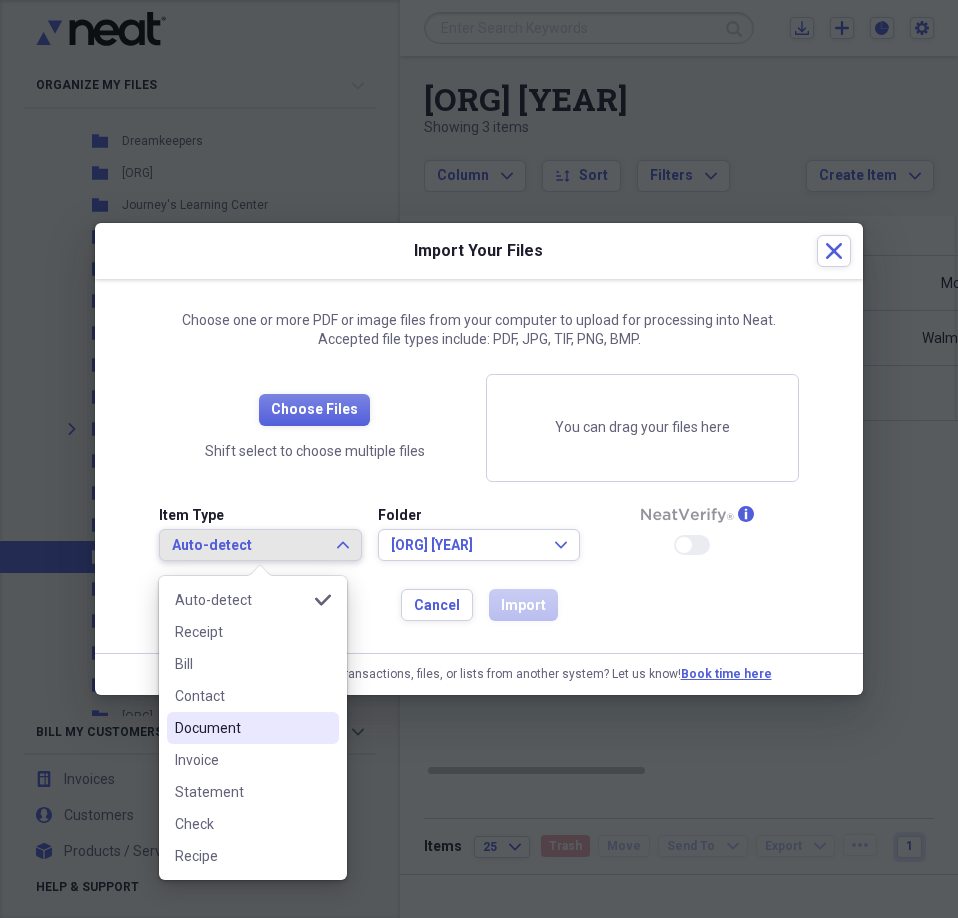 click on "Document" at bounding box center (241, 728) 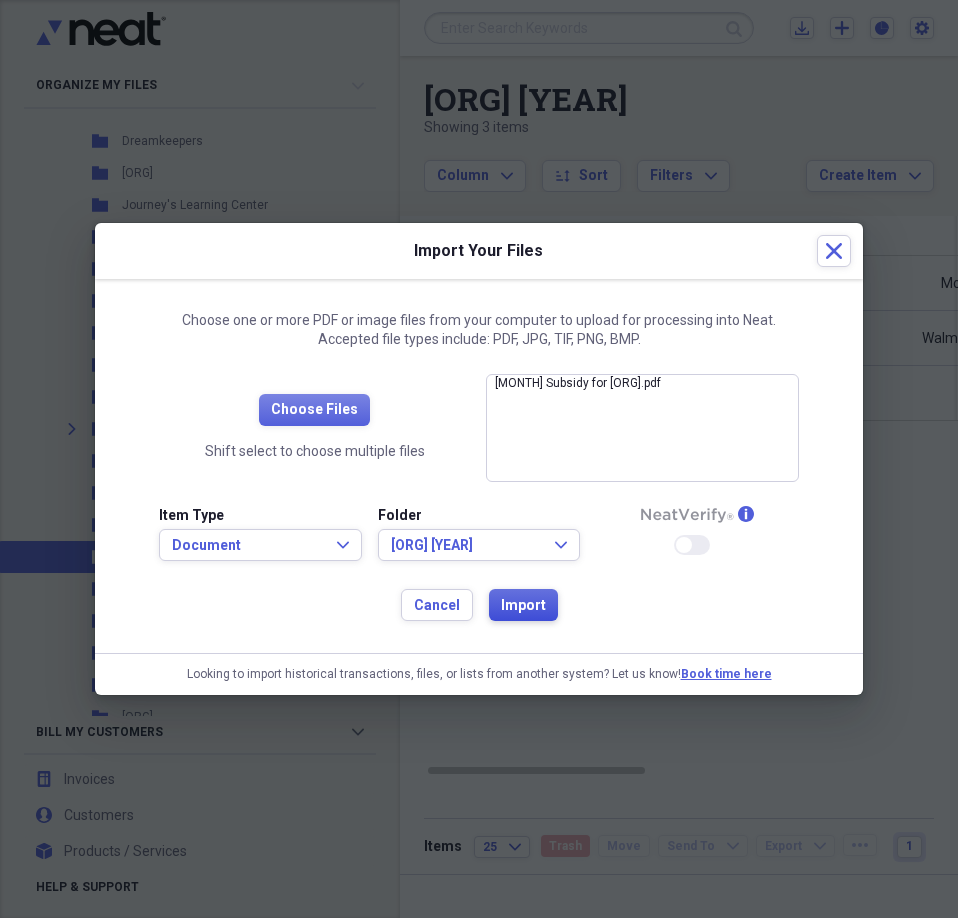 click on "Import" at bounding box center [523, 606] 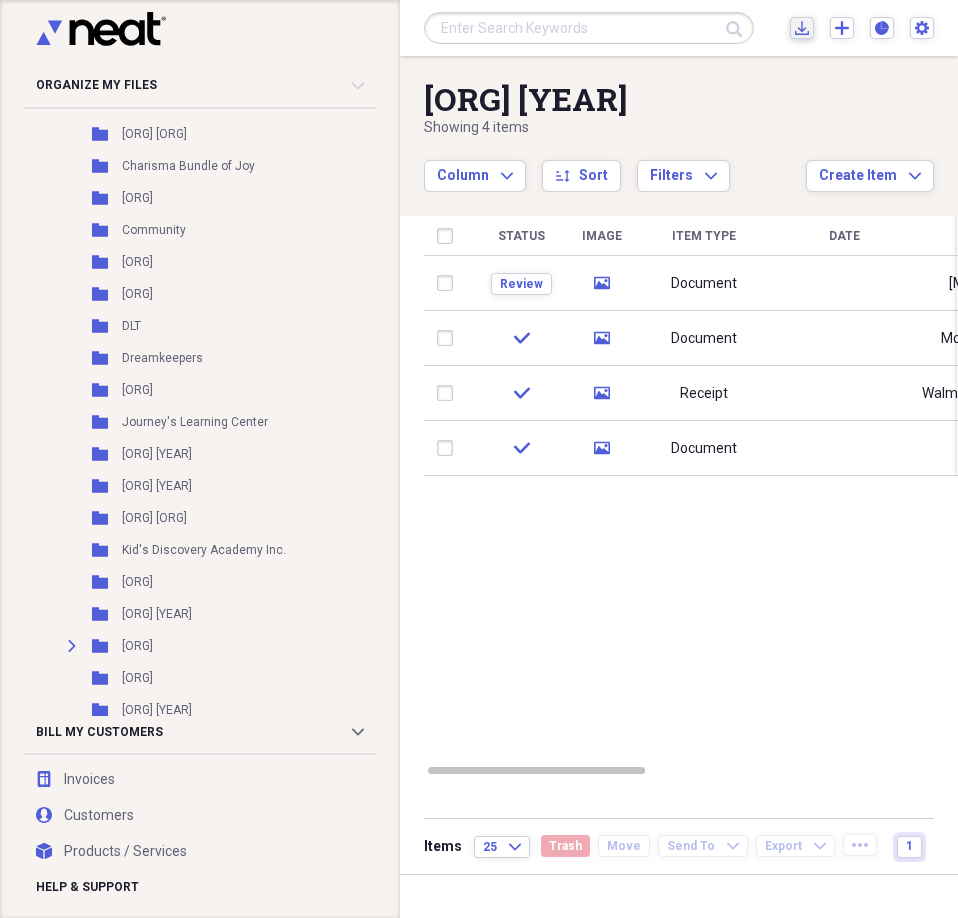 scroll, scrollTop: 100, scrollLeft: 0, axis: vertical 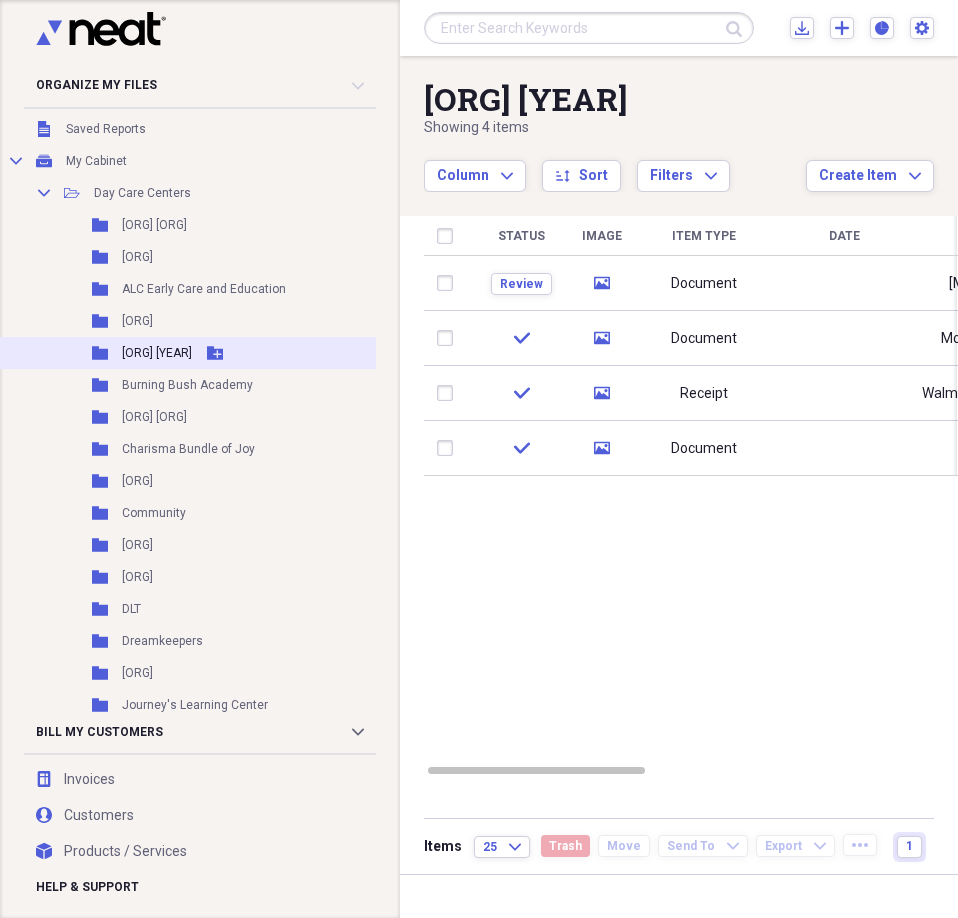 click on "[ORG] [YEAR]" at bounding box center (157, 353) 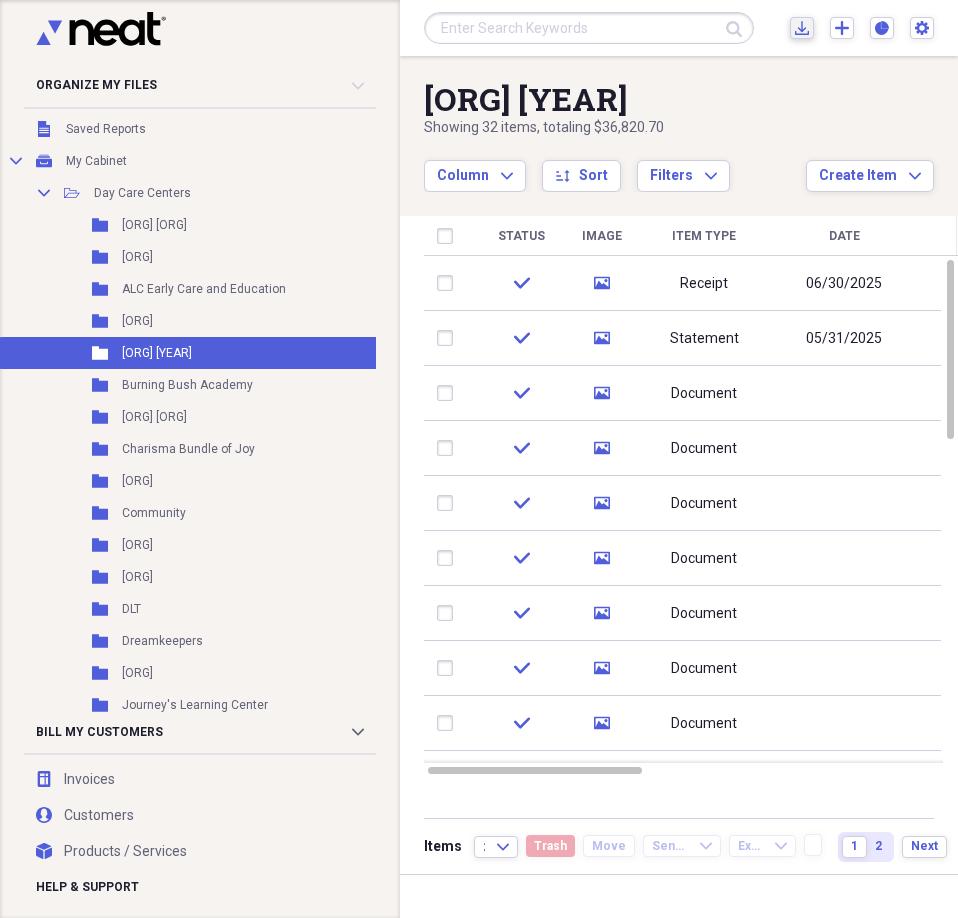click on "Import" 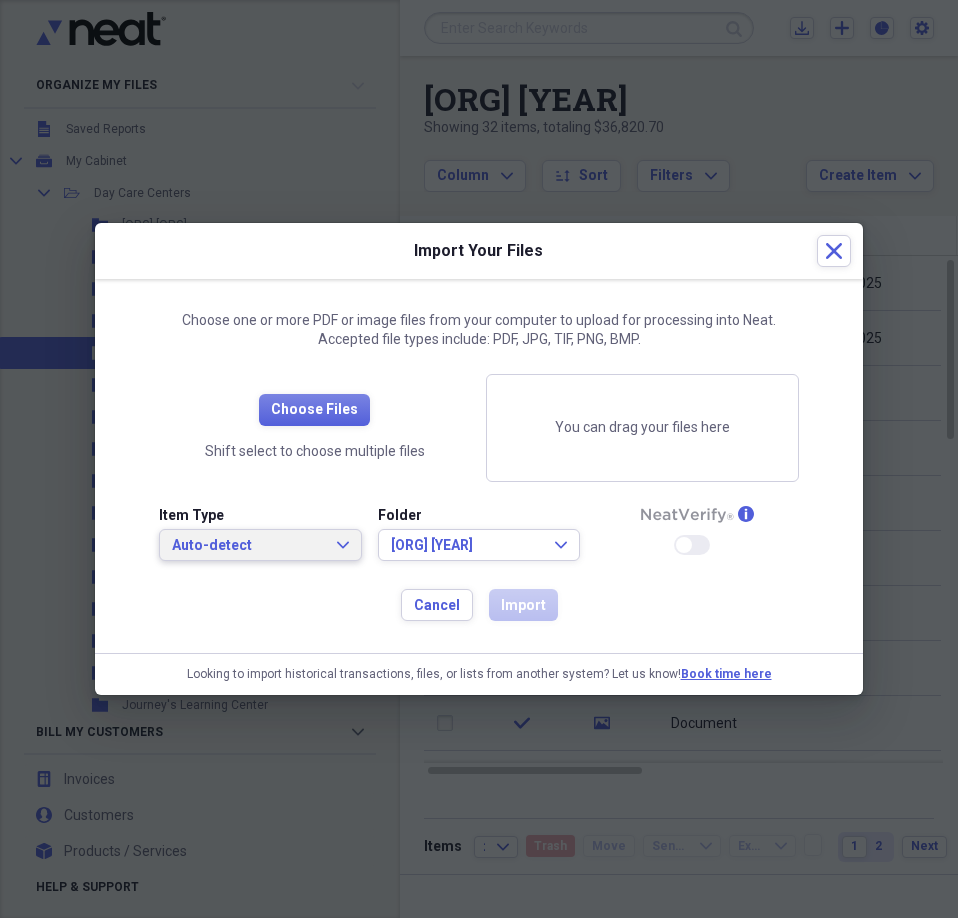click on "Expand" 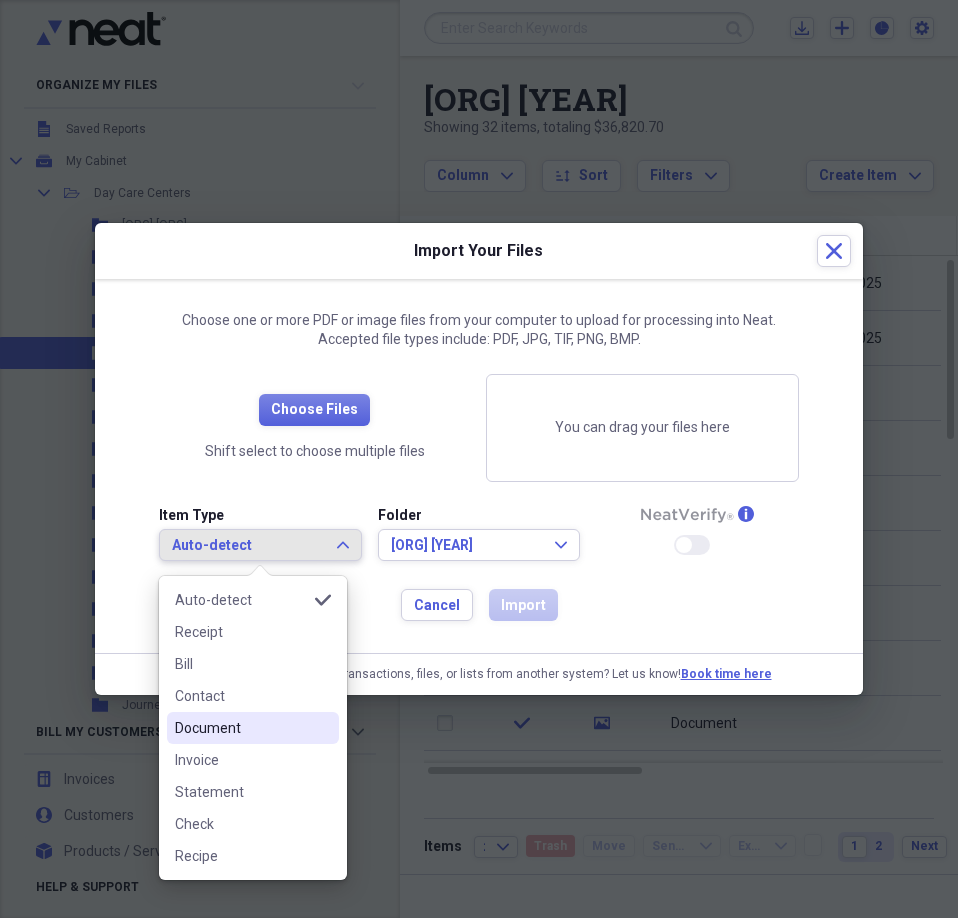 click on "Document" at bounding box center (241, 728) 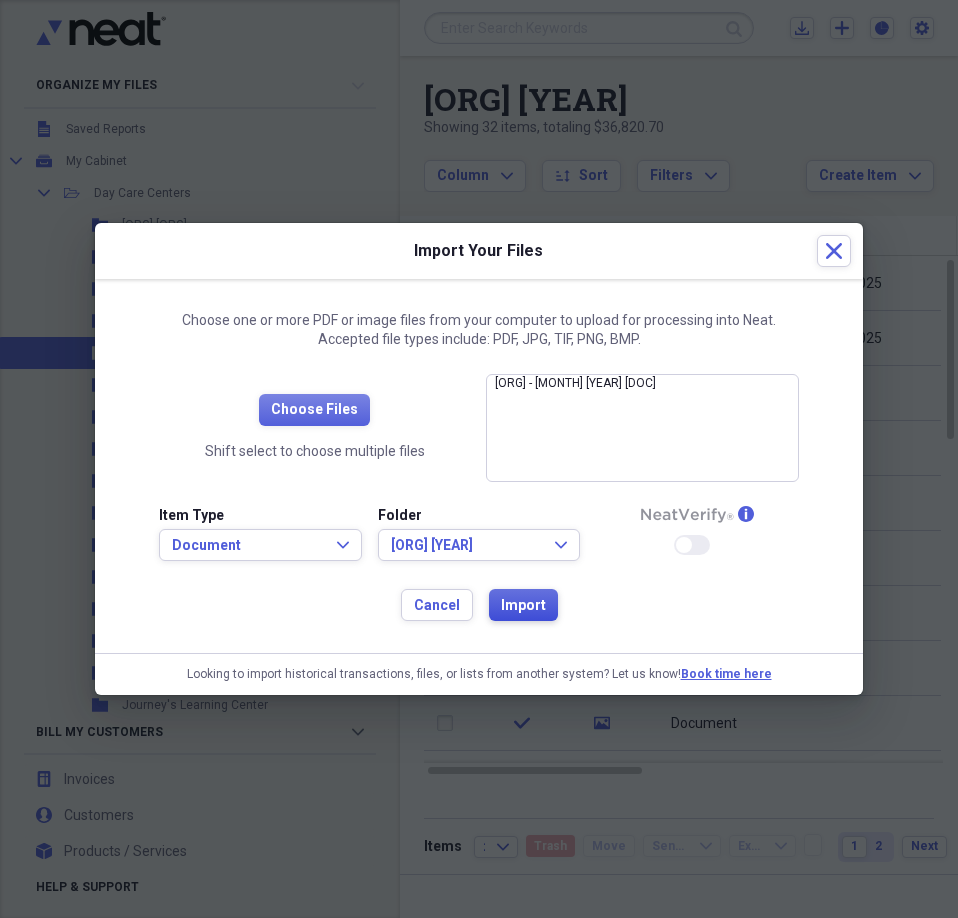 click on "Import" at bounding box center (523, 606) 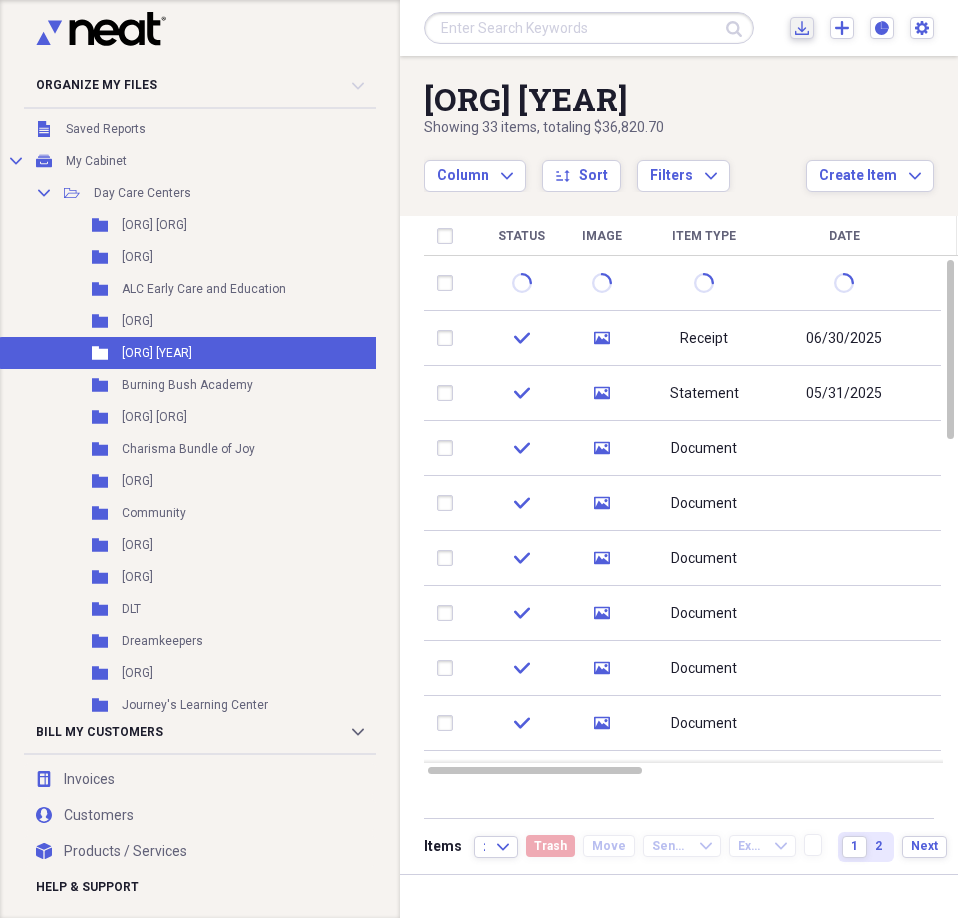 click on "Import" 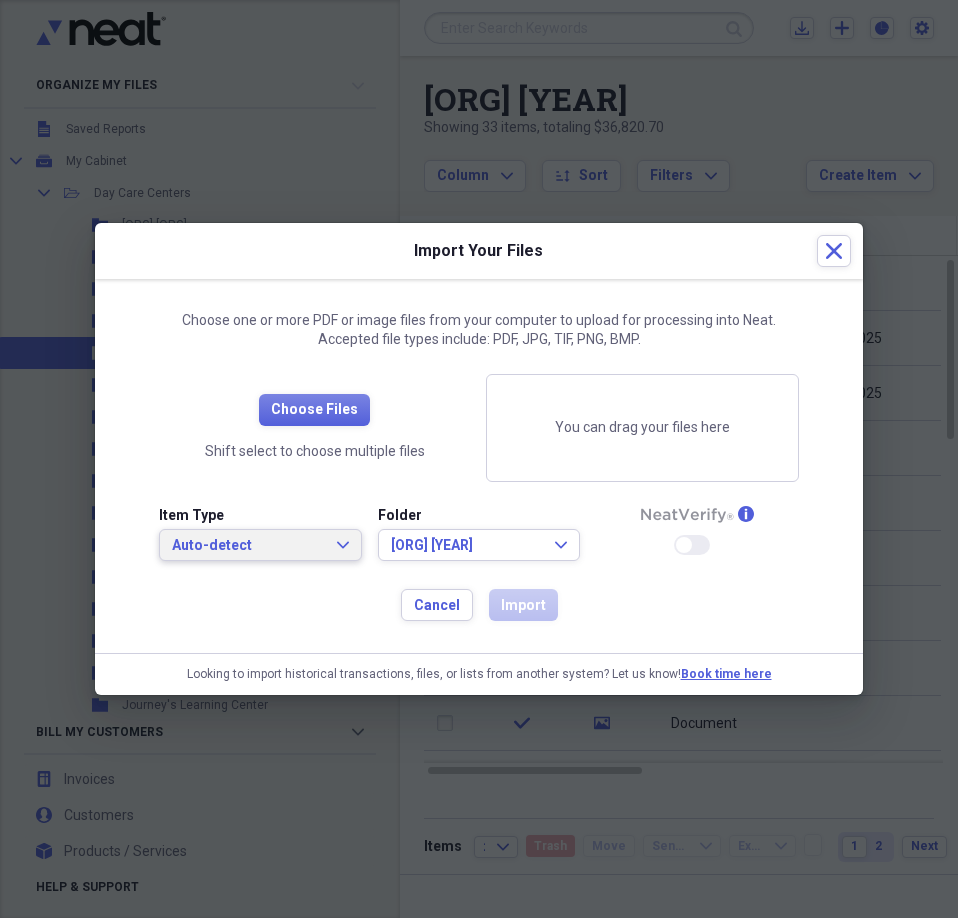 click on "Auto-detect Expand" at bounding box center (260, 546) 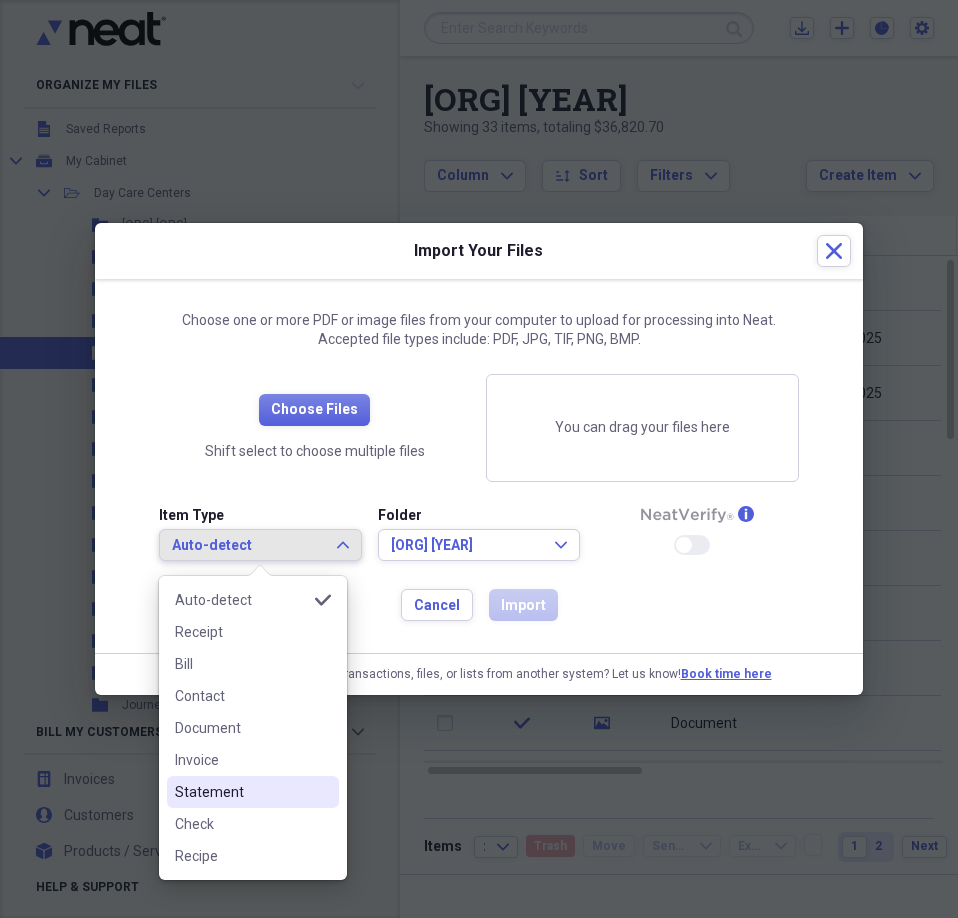 click on "Statement" at bounding box center [241, 792] 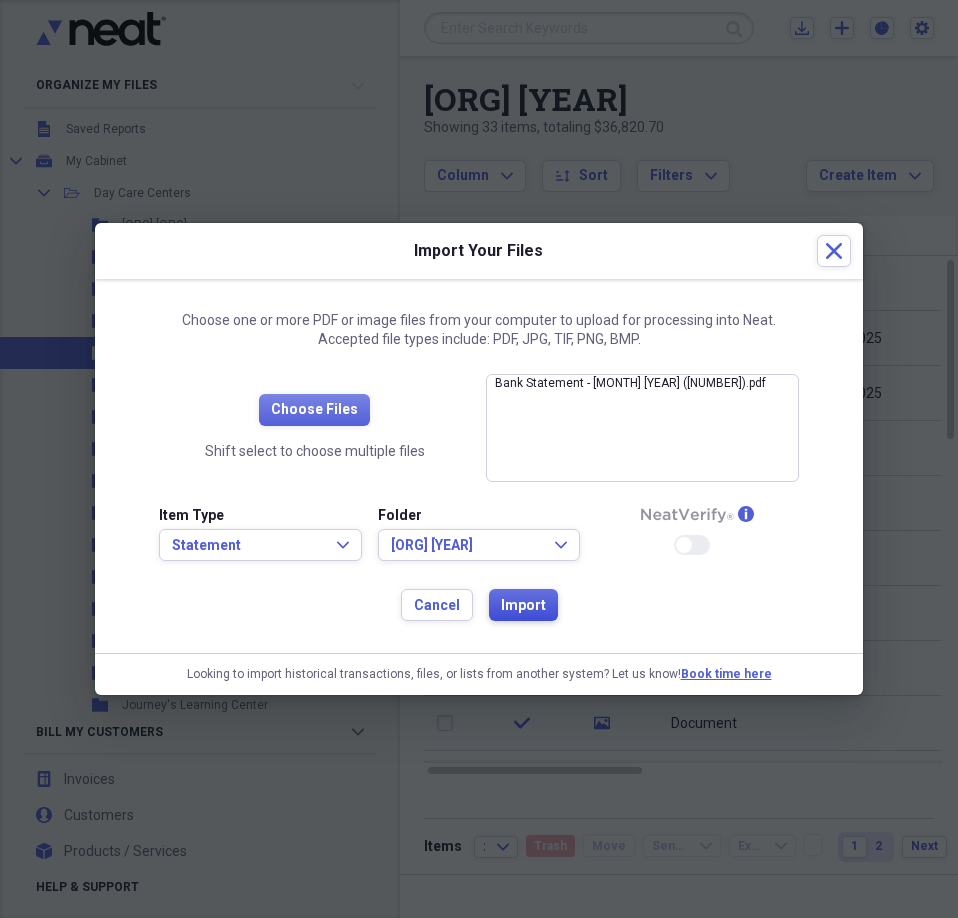 click on "Import" at bounding box center (523, 606) 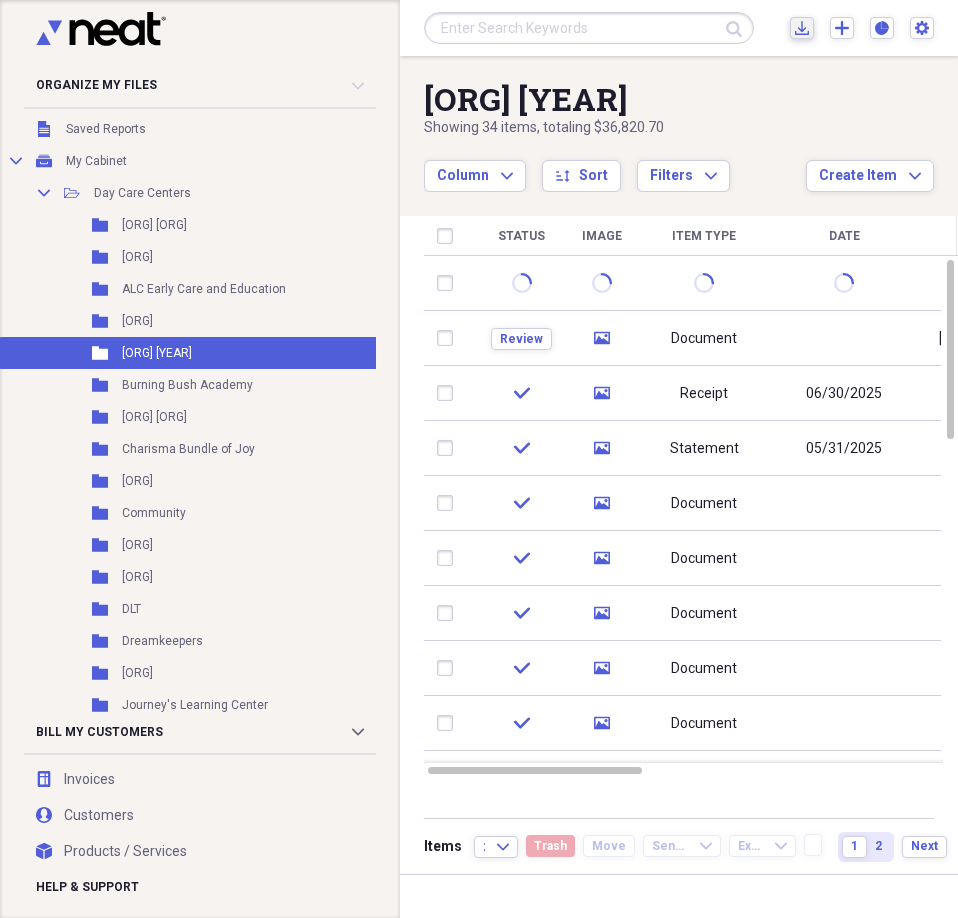 click on "Import" 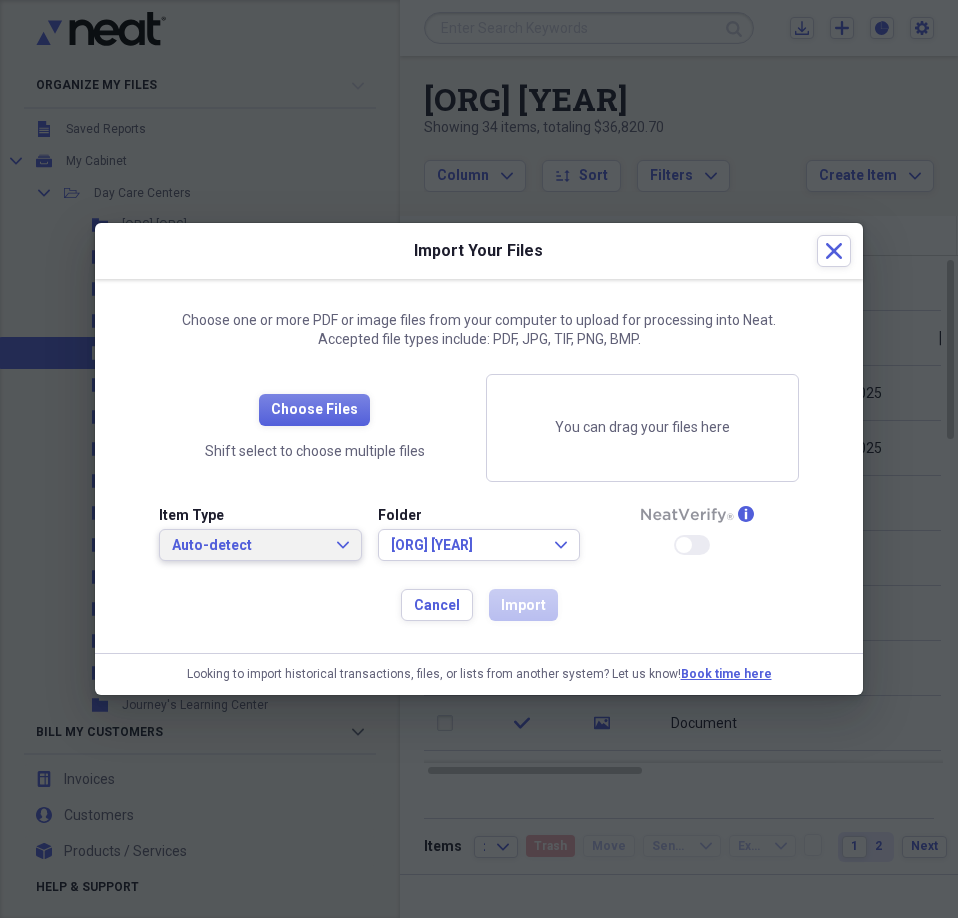 click 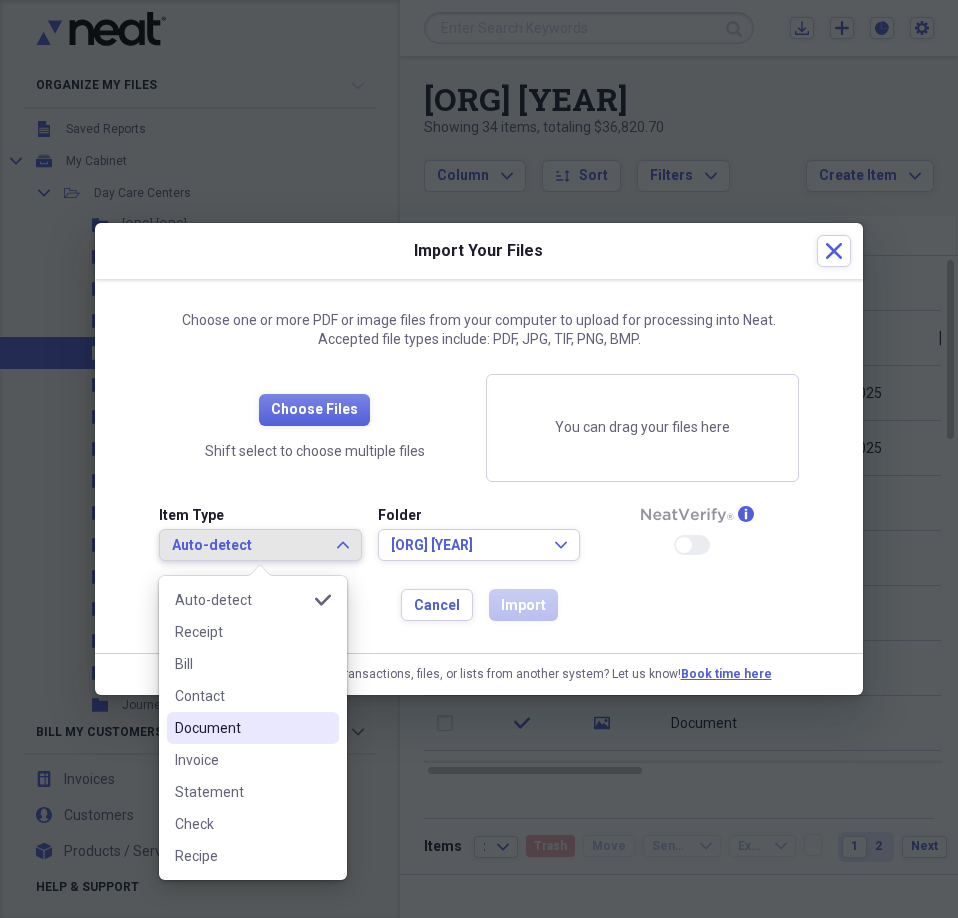 click on "Document" at bounding box center (241, 728) 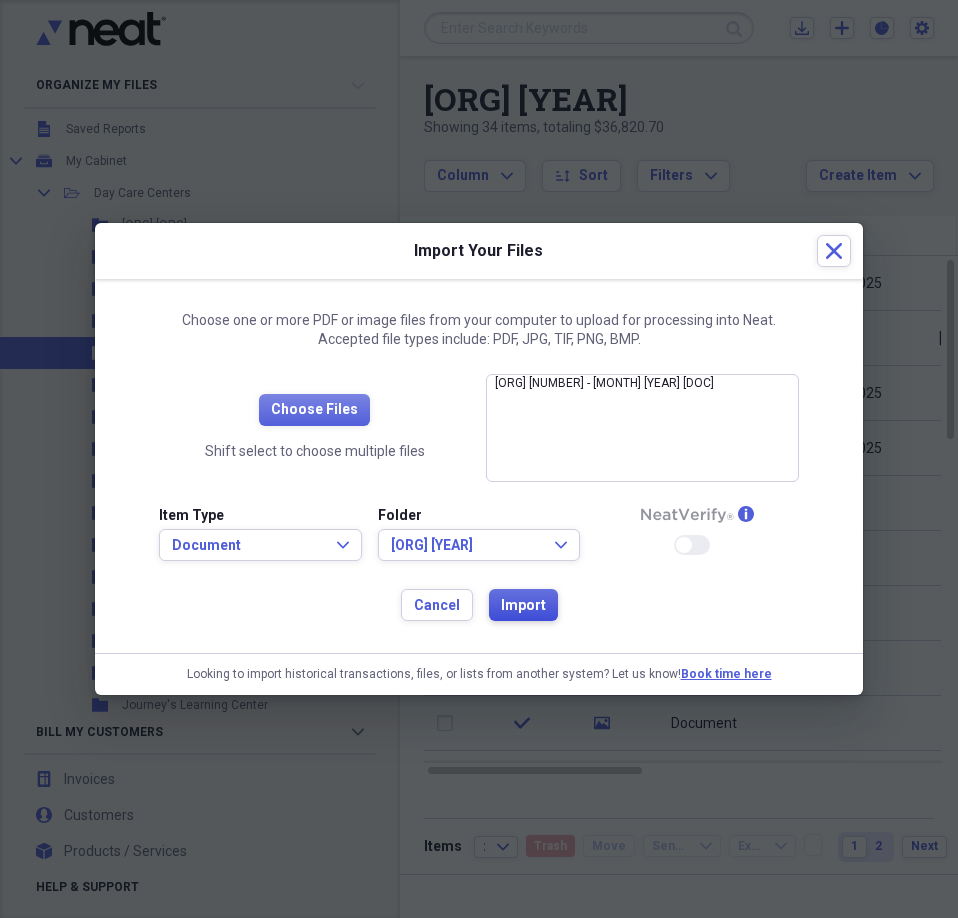 click on "Import" at bounding box center [523, 606] 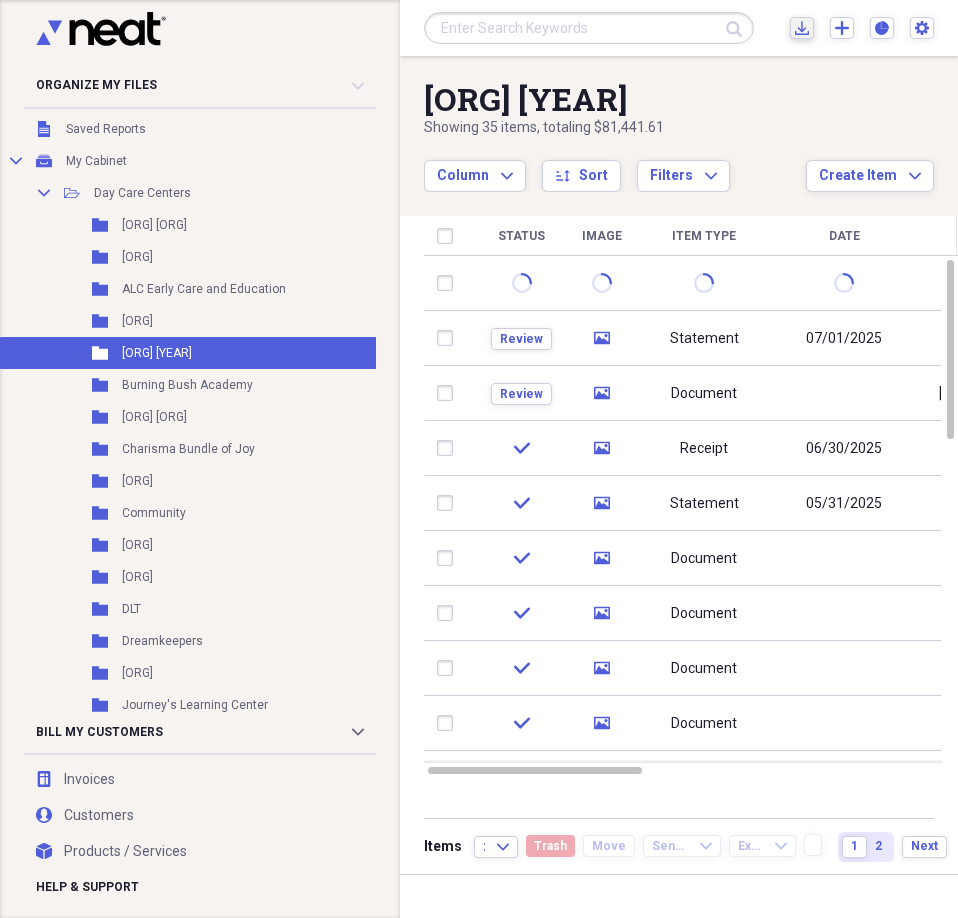 click 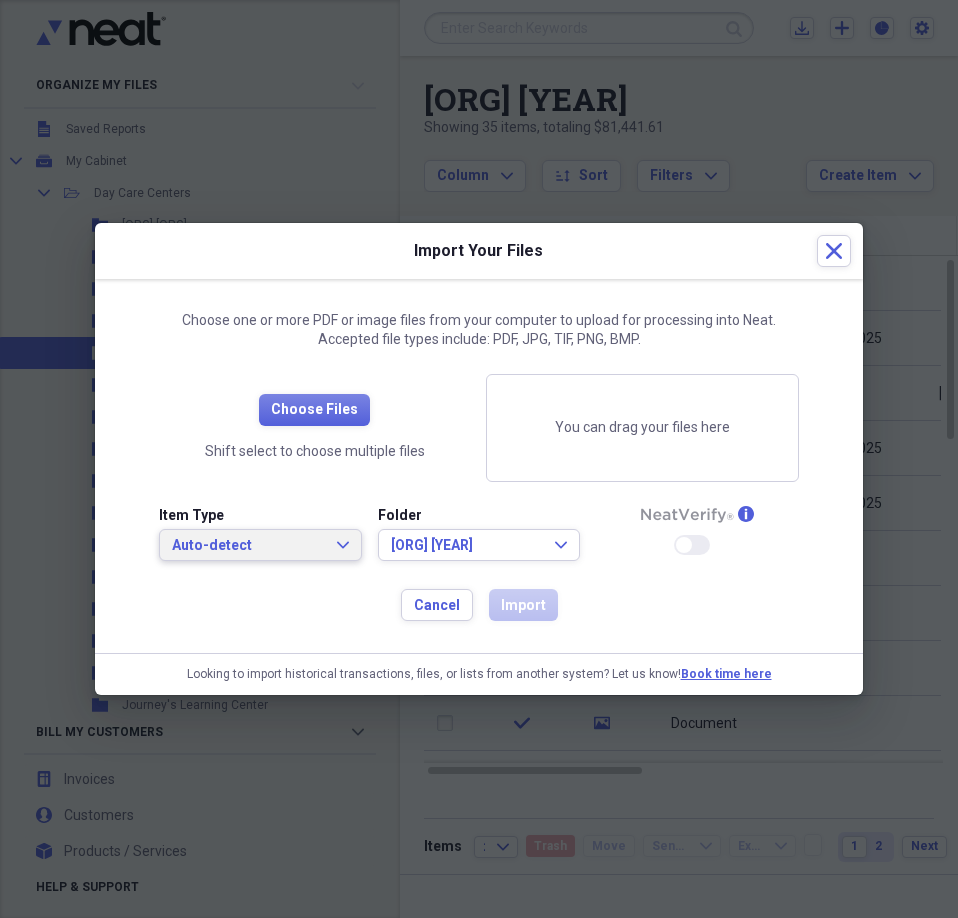 click on "Expand" 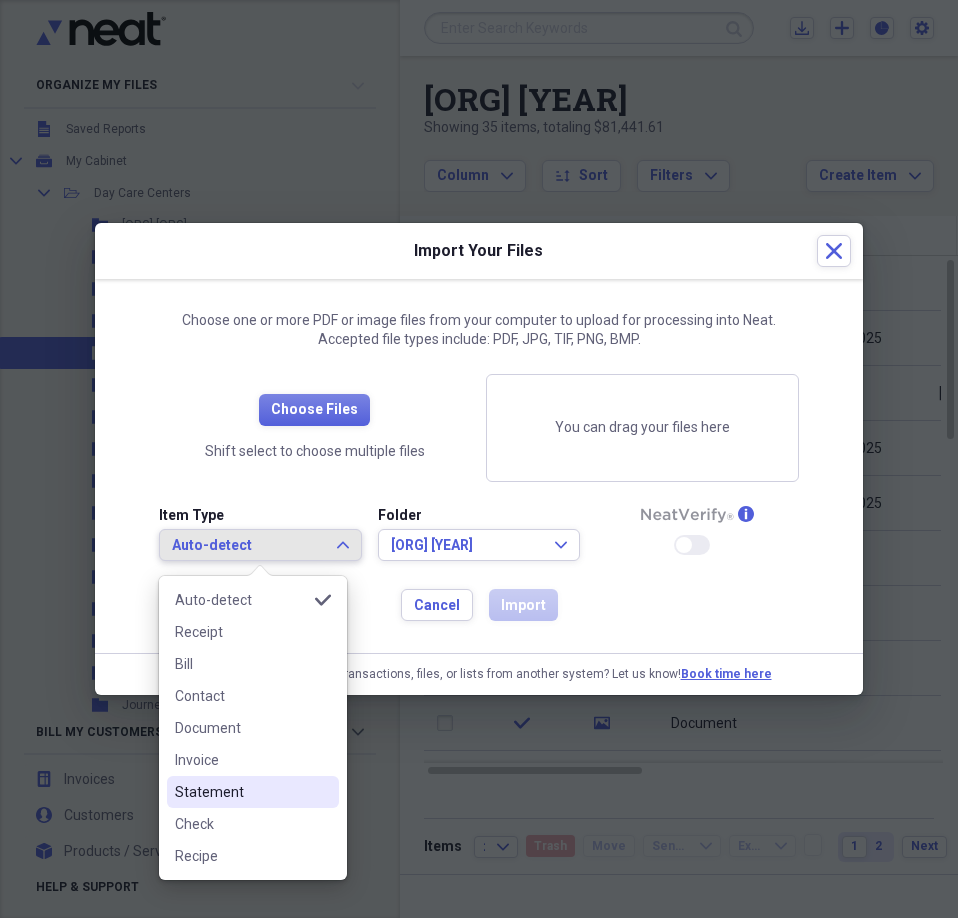 click on "Statement" at bounding box center (241, 792) 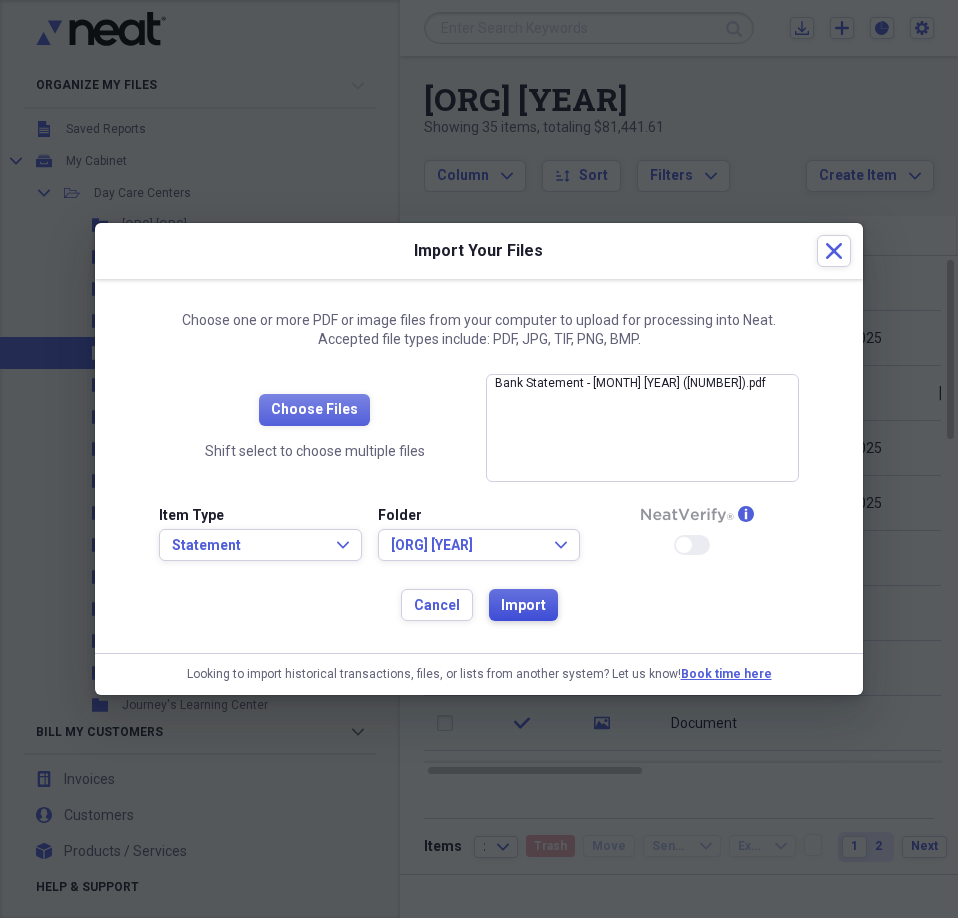 click on "Import" at bounding box center [523, 606] 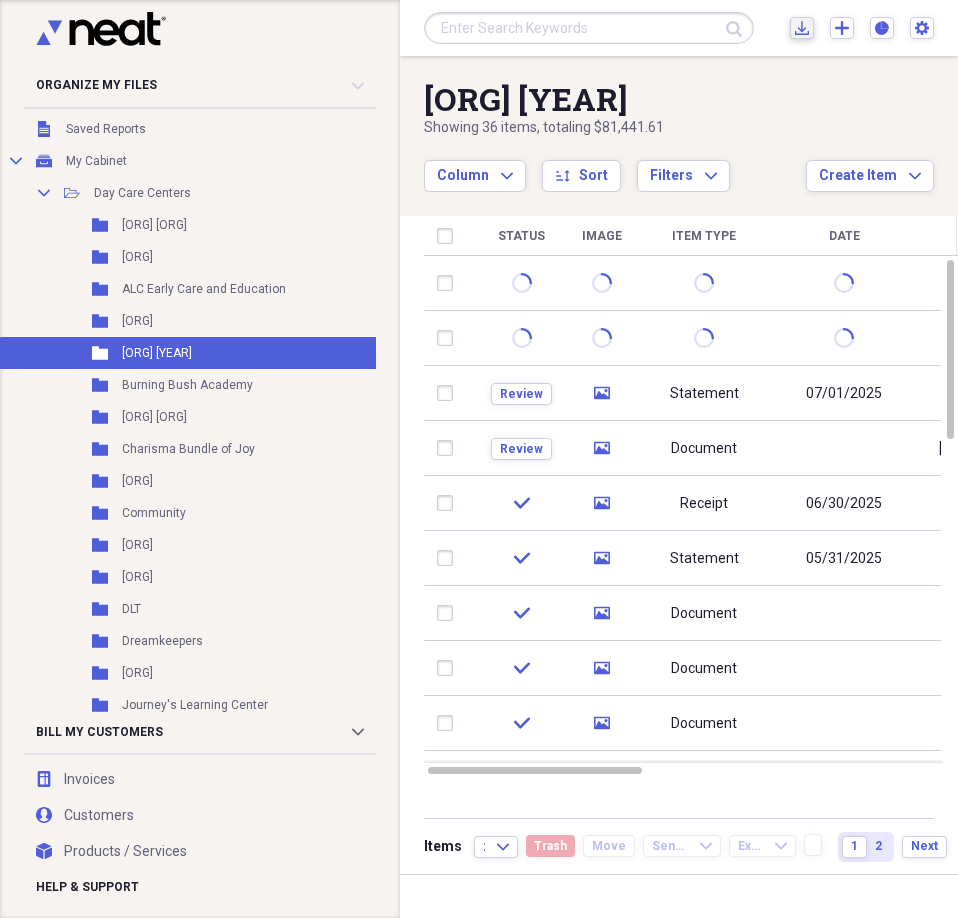 click on "Import" 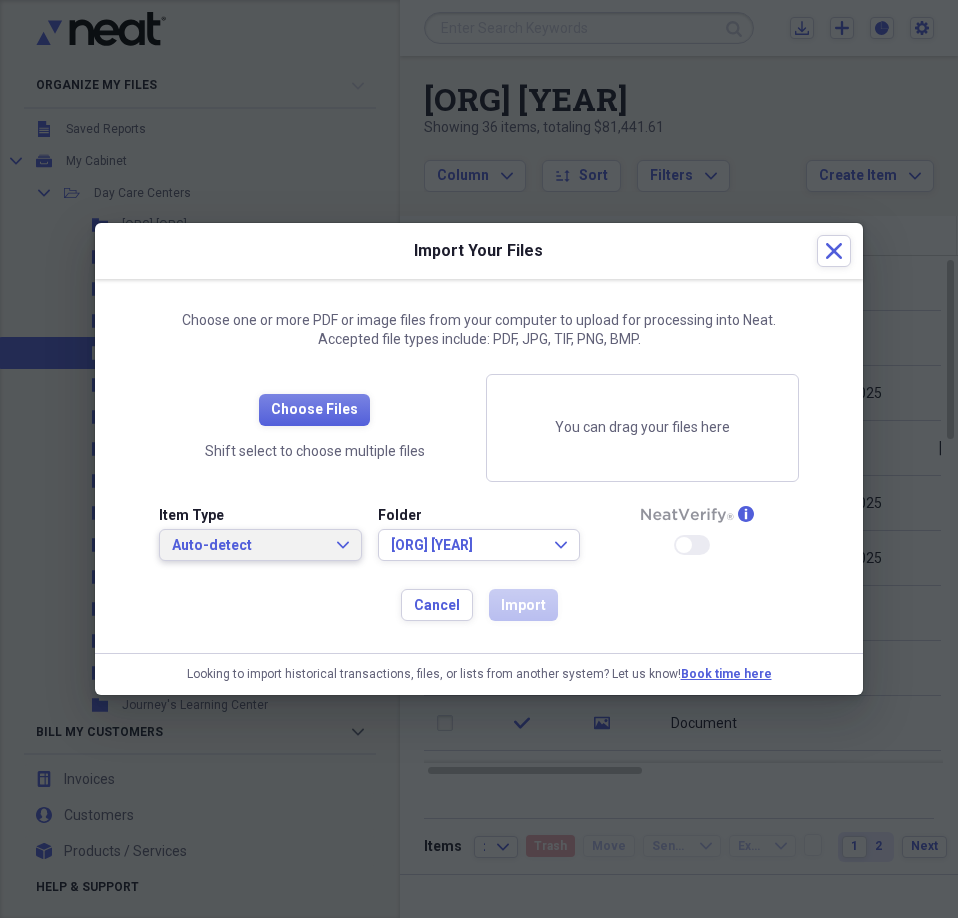 click on "Expand" 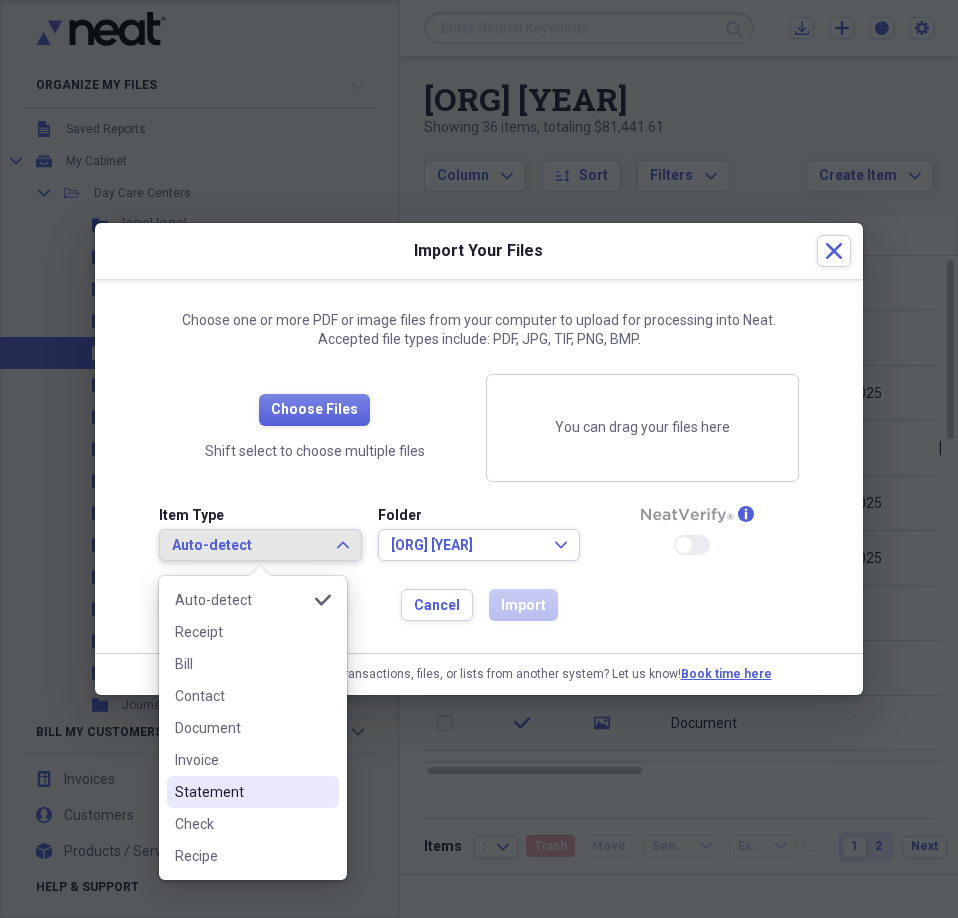drag, startPoint x: 256, startPoint y: 789, endPoint x: 282, endPoint y: 762, distance: 37.48333 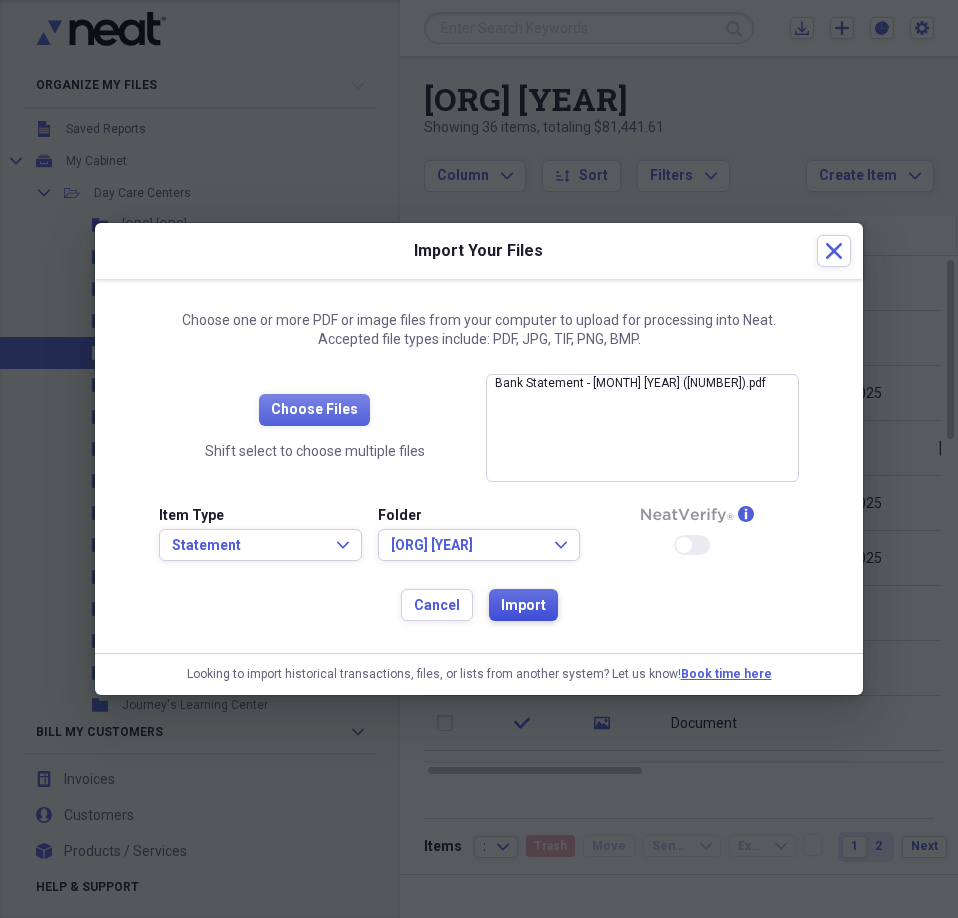 click on "Import" at bounding box center [523, 606] 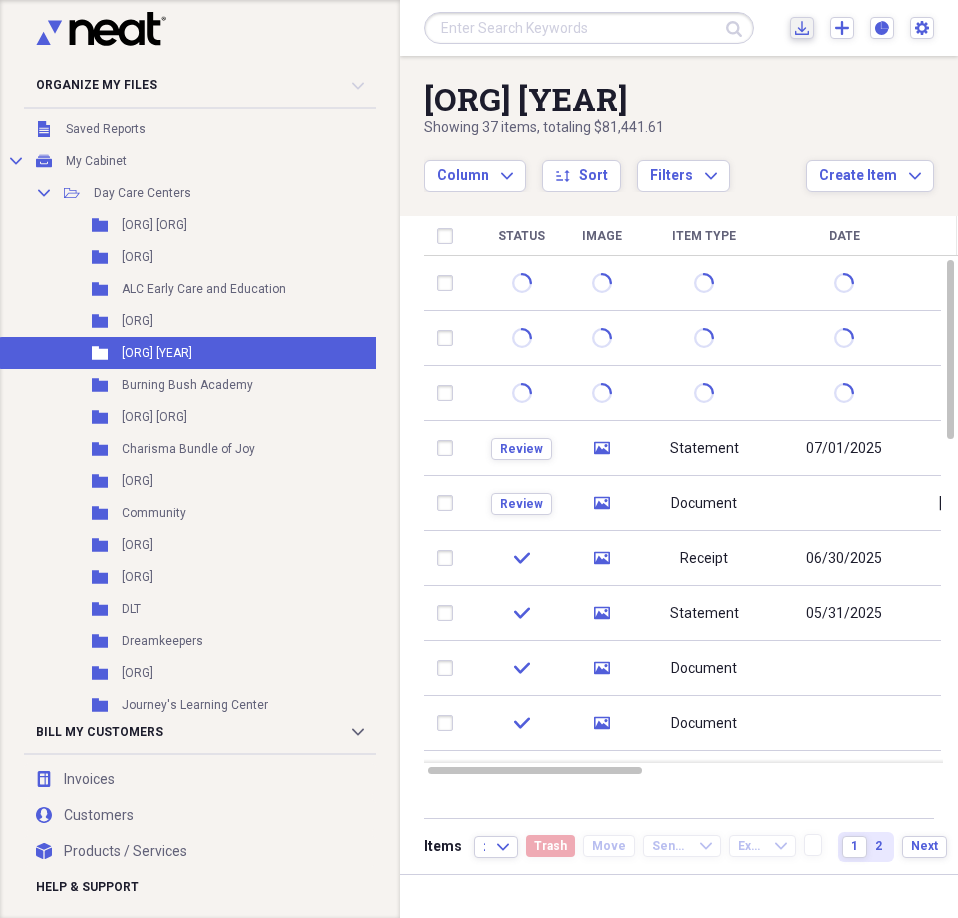 click 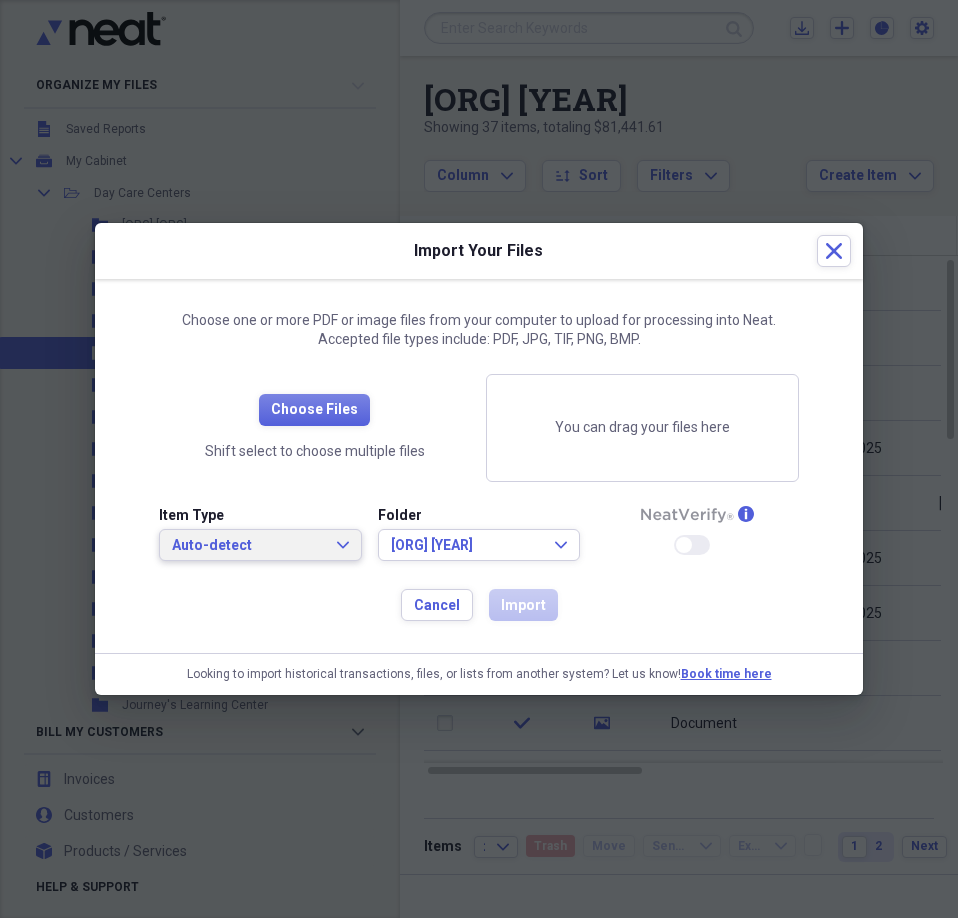 click on "Expand" 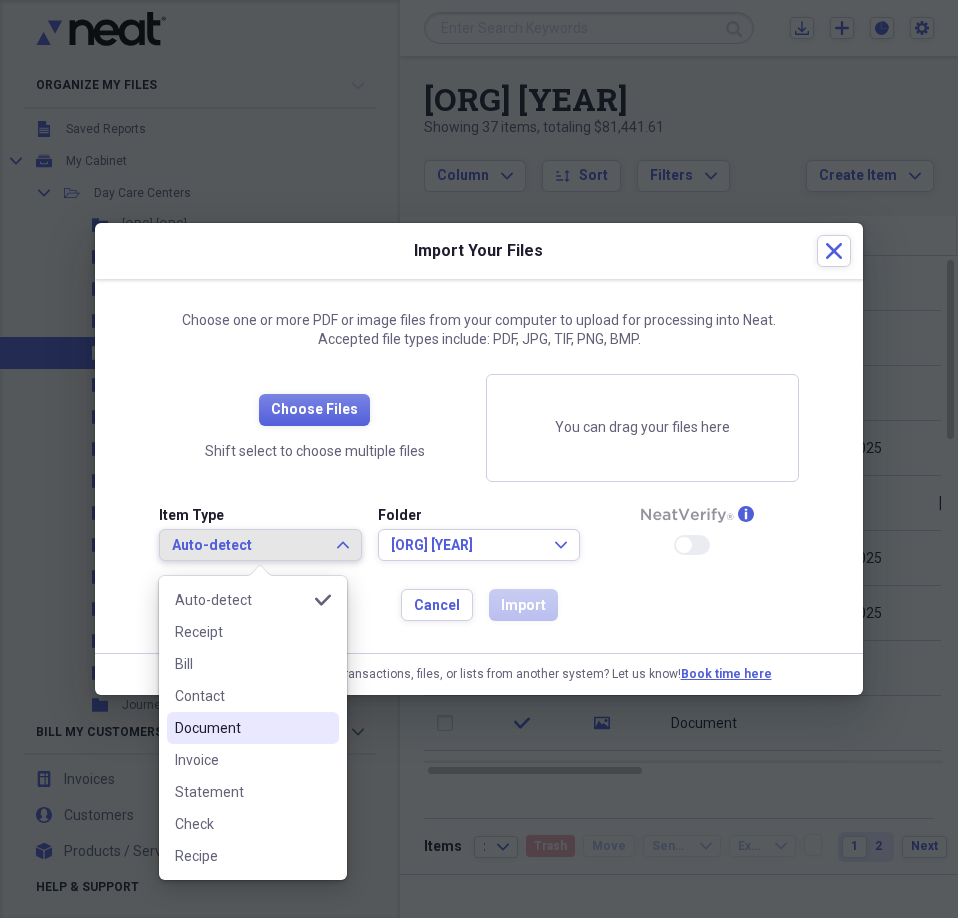 click on "Document" at bounding box center [241, 728] 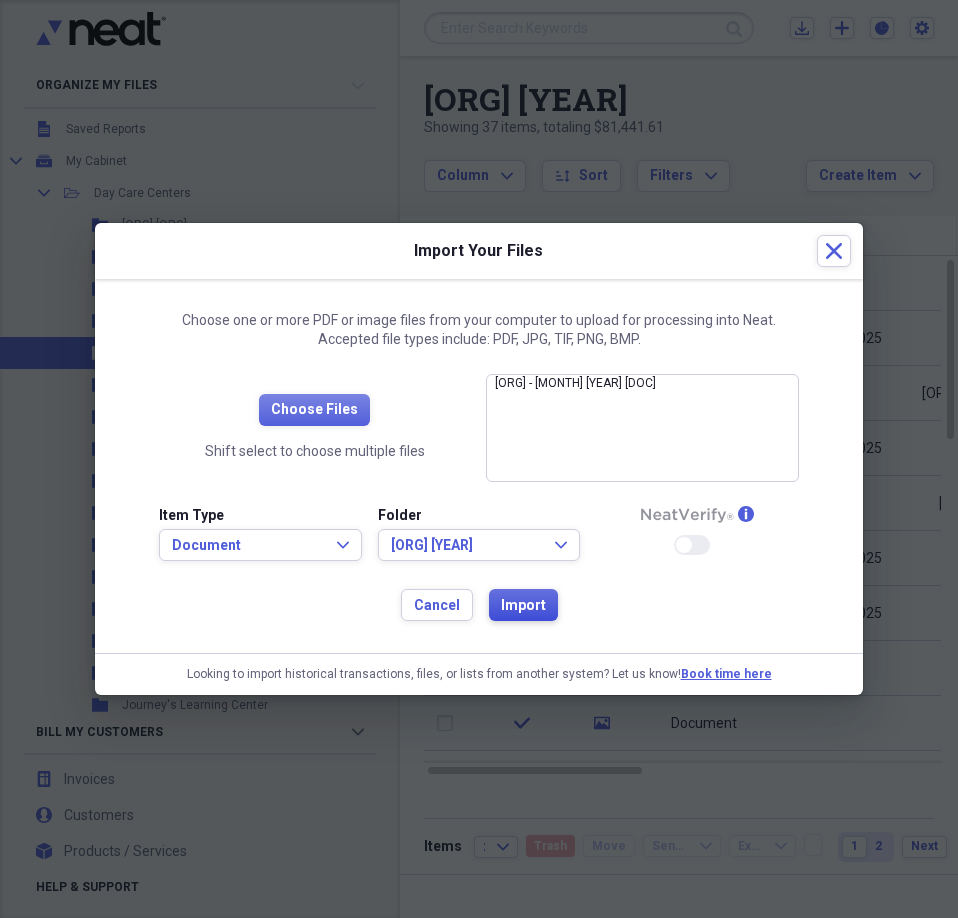 click on "Import" at bounding box center [523, 606] 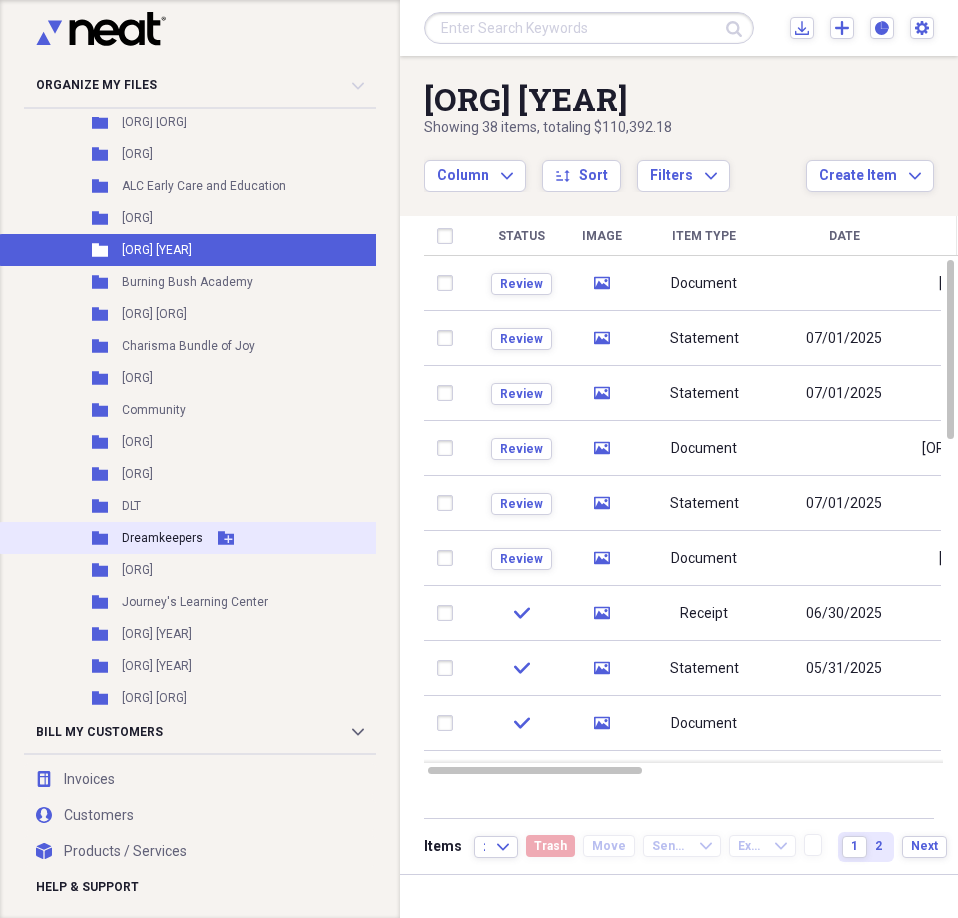 scroll, scrollTop: 300, scrollLeft: 0, axis: vertical 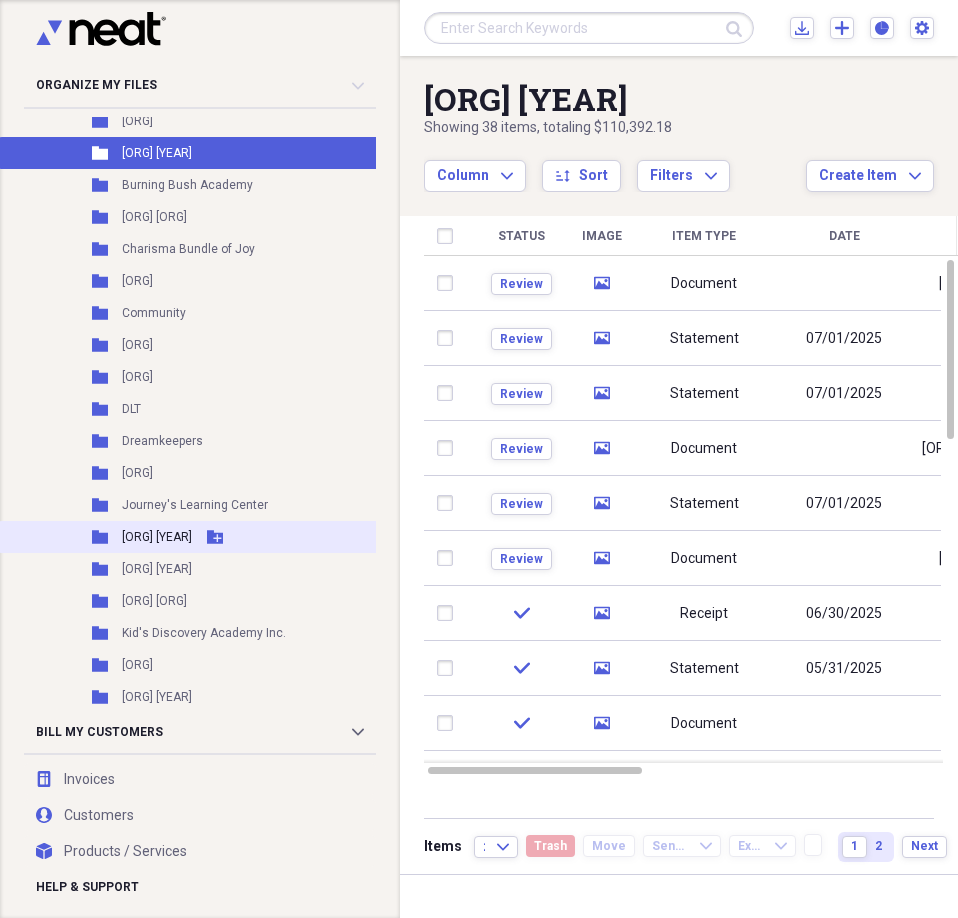 click on "[ORG] [YEAR]" at bounding box center [157, 537] 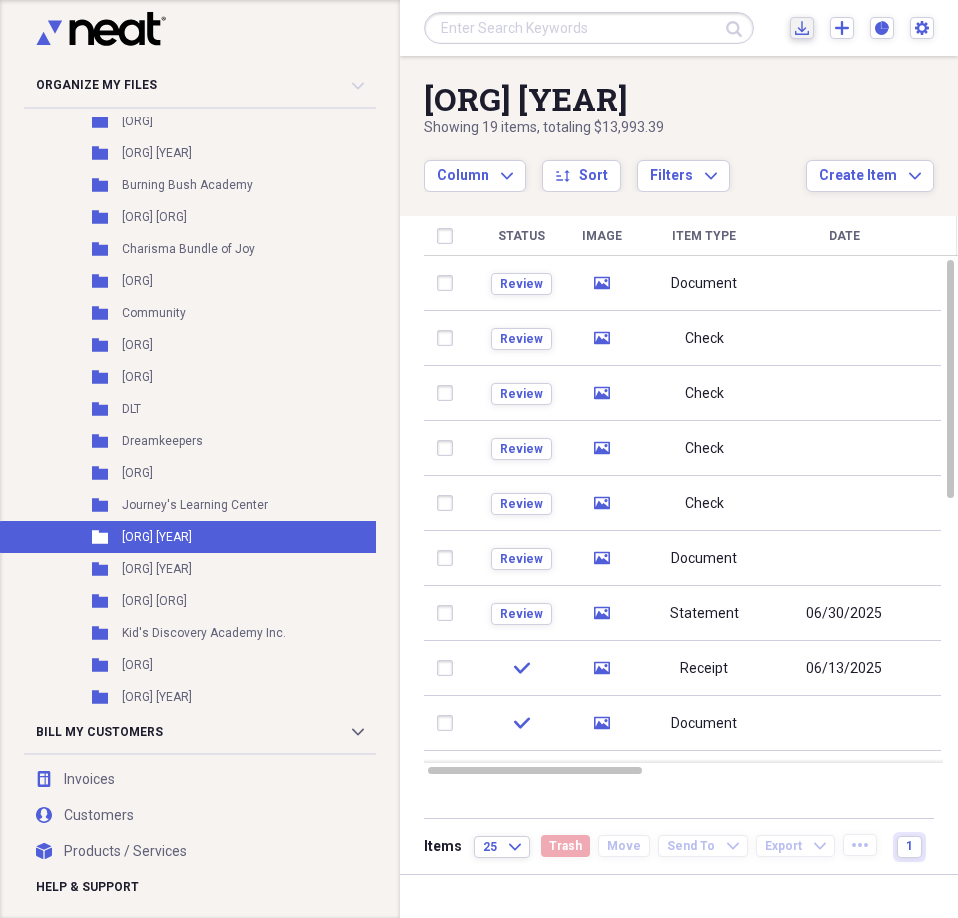 click on "Import" 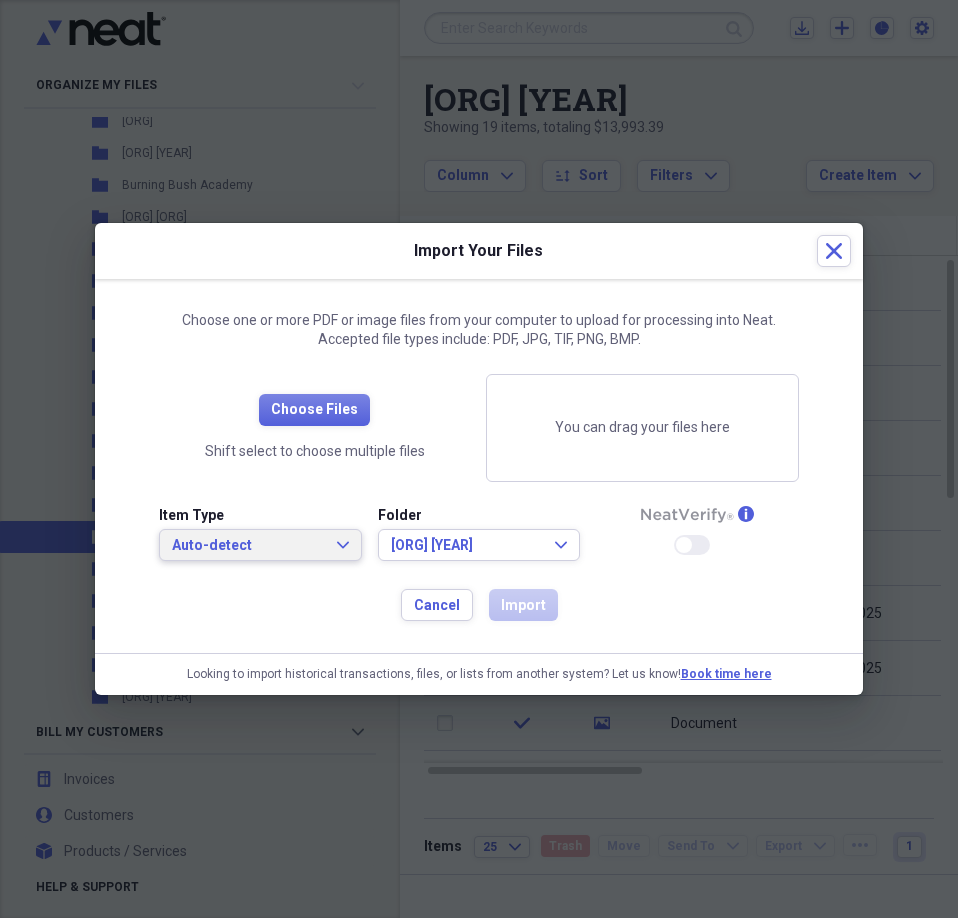 click on "Expand" 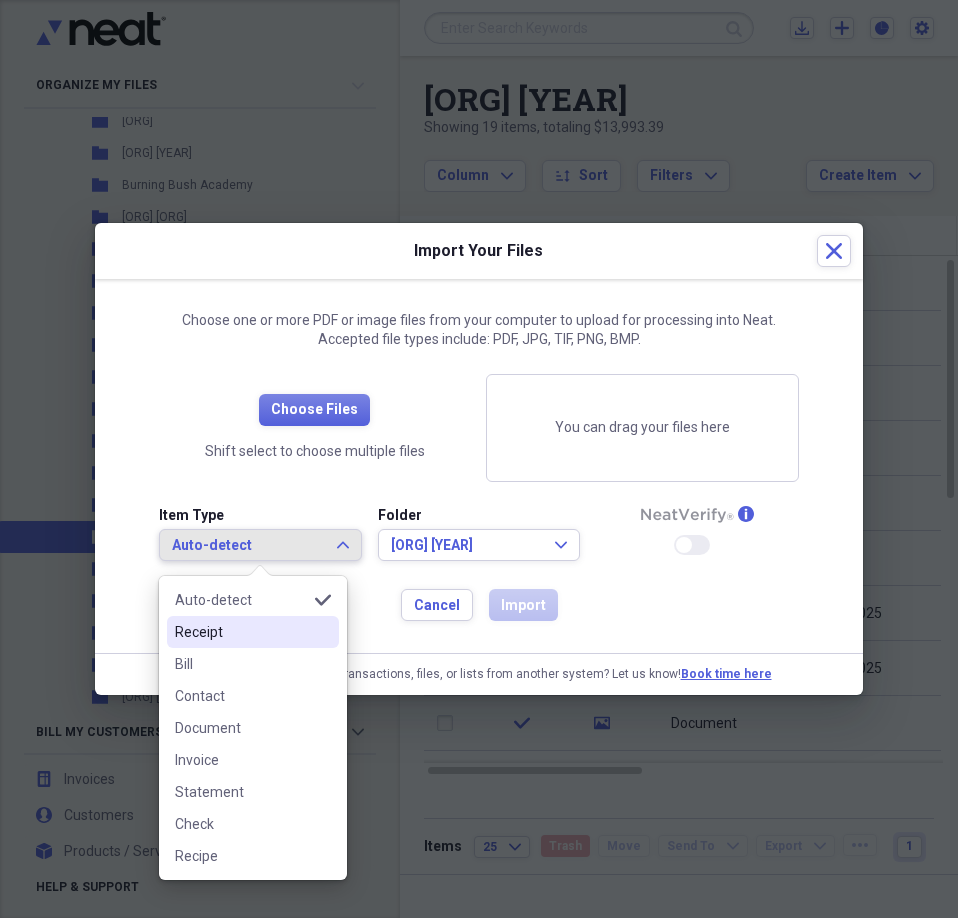 click on "Receipt" at bounding box center [241, 632] 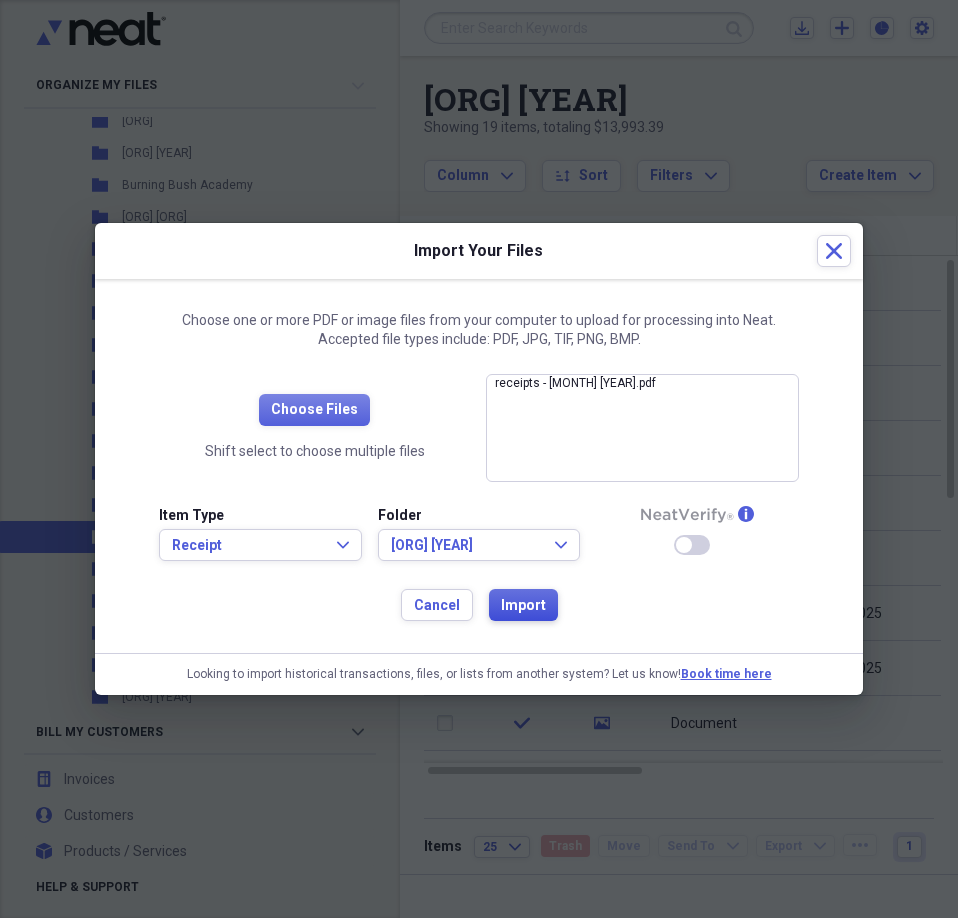 click on "Import" at bounding box center [523, 606] 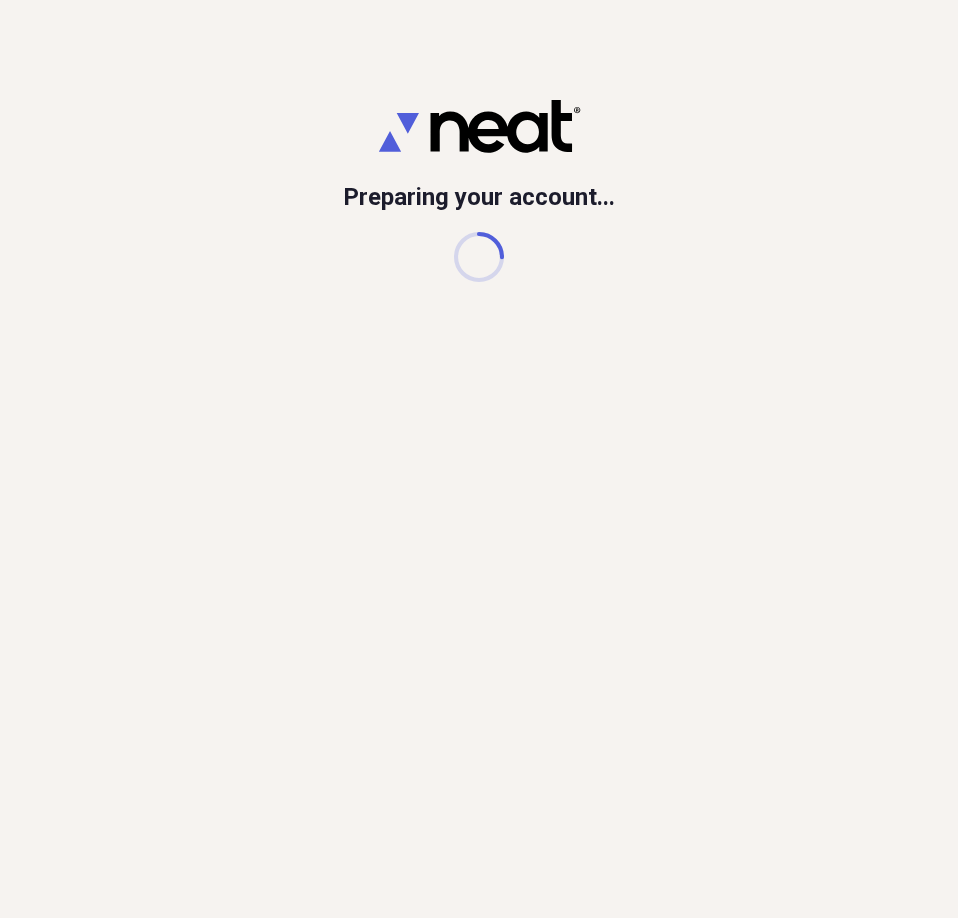 scroll, scrollTop: 0, scrollLeft: 0, axis: both 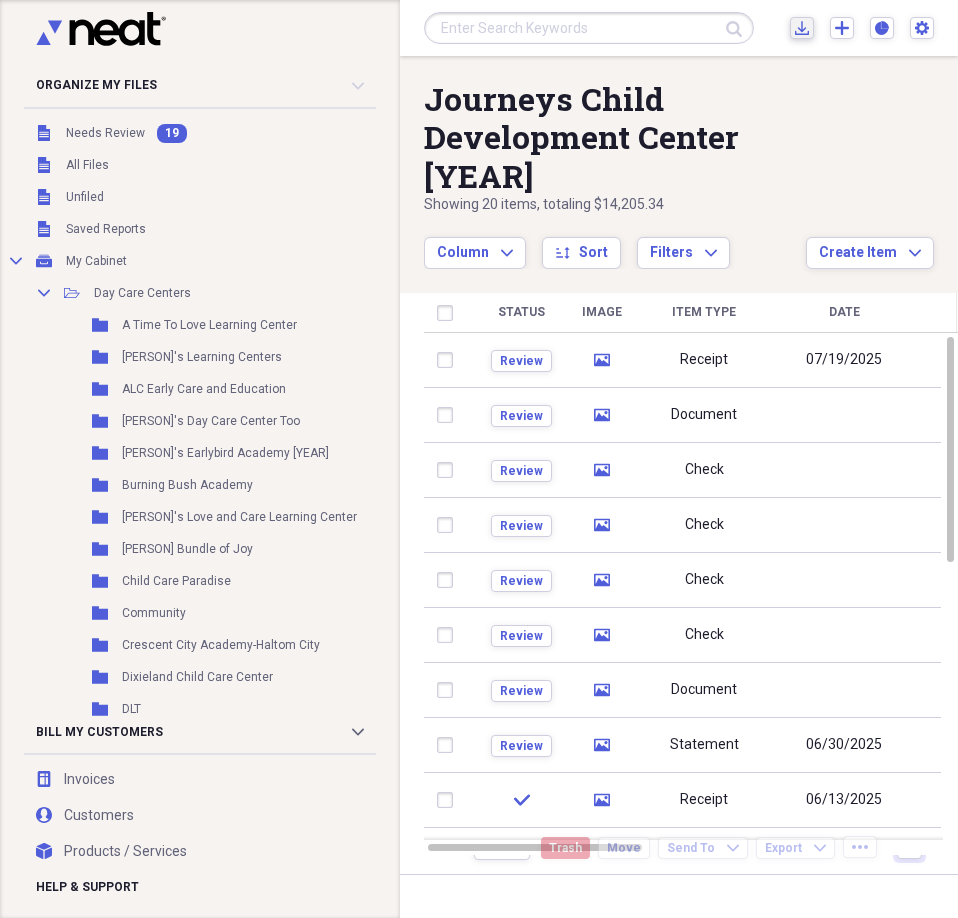 click 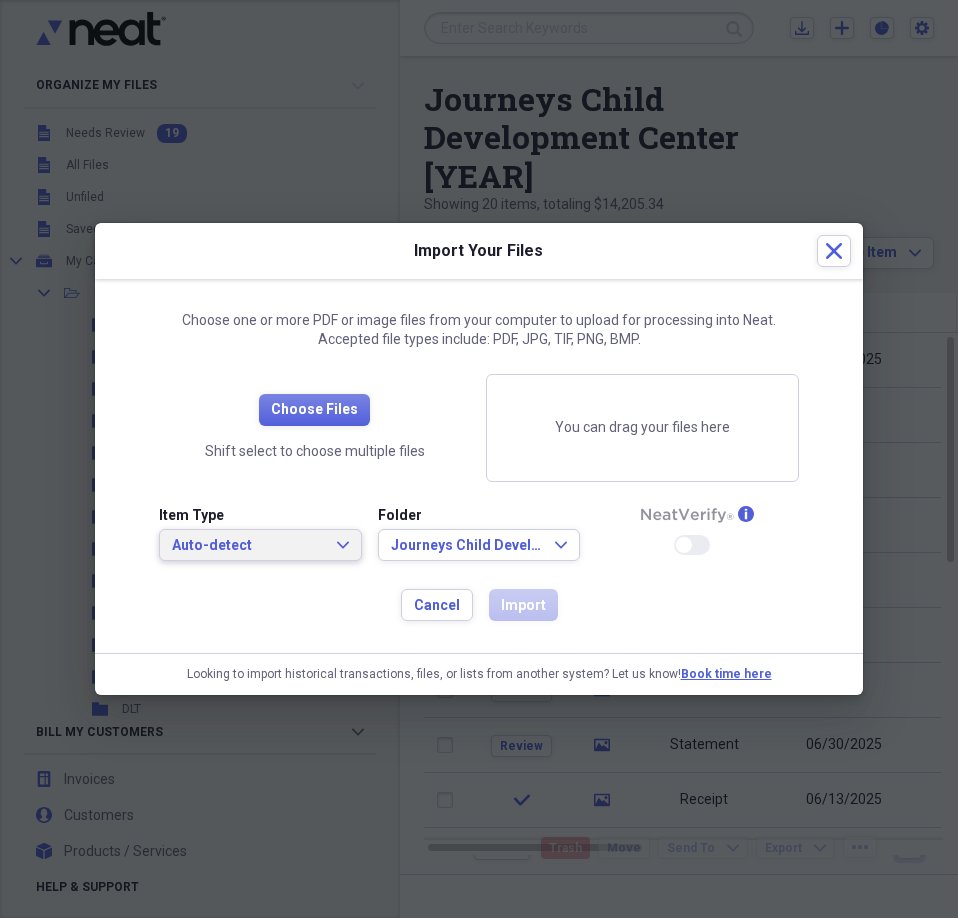 click on "Expand" 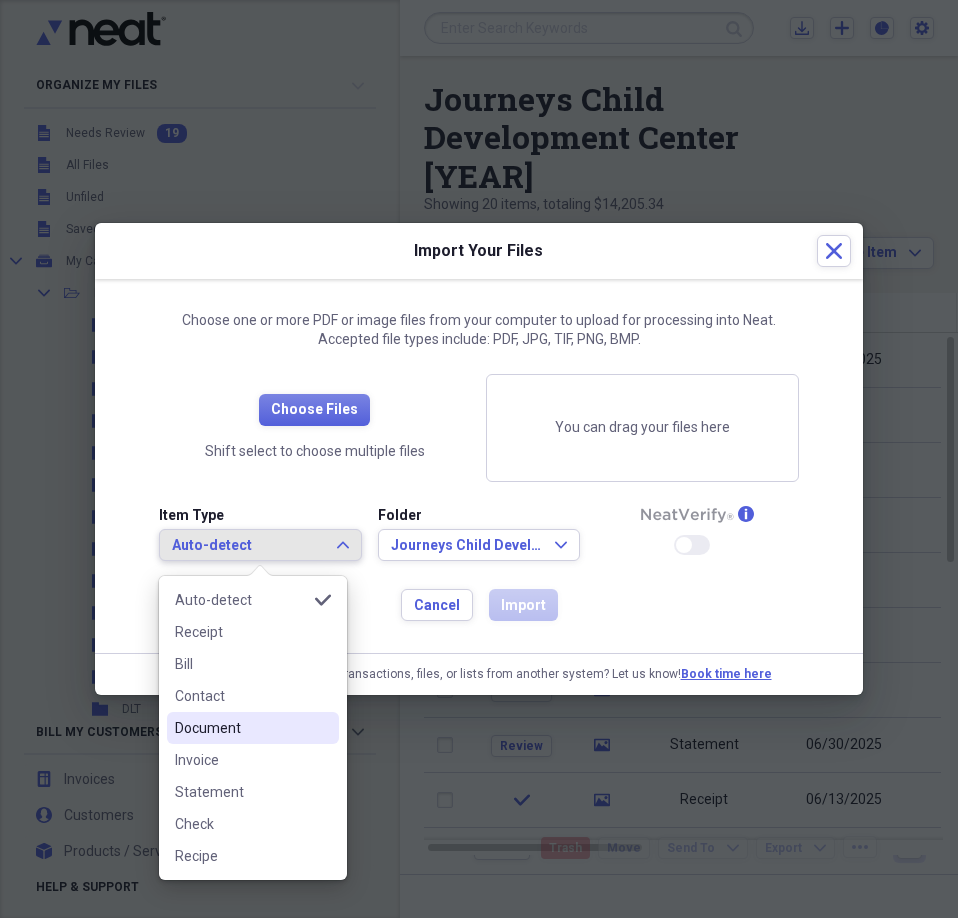 click on "Document" at bounding box center [241, 728] 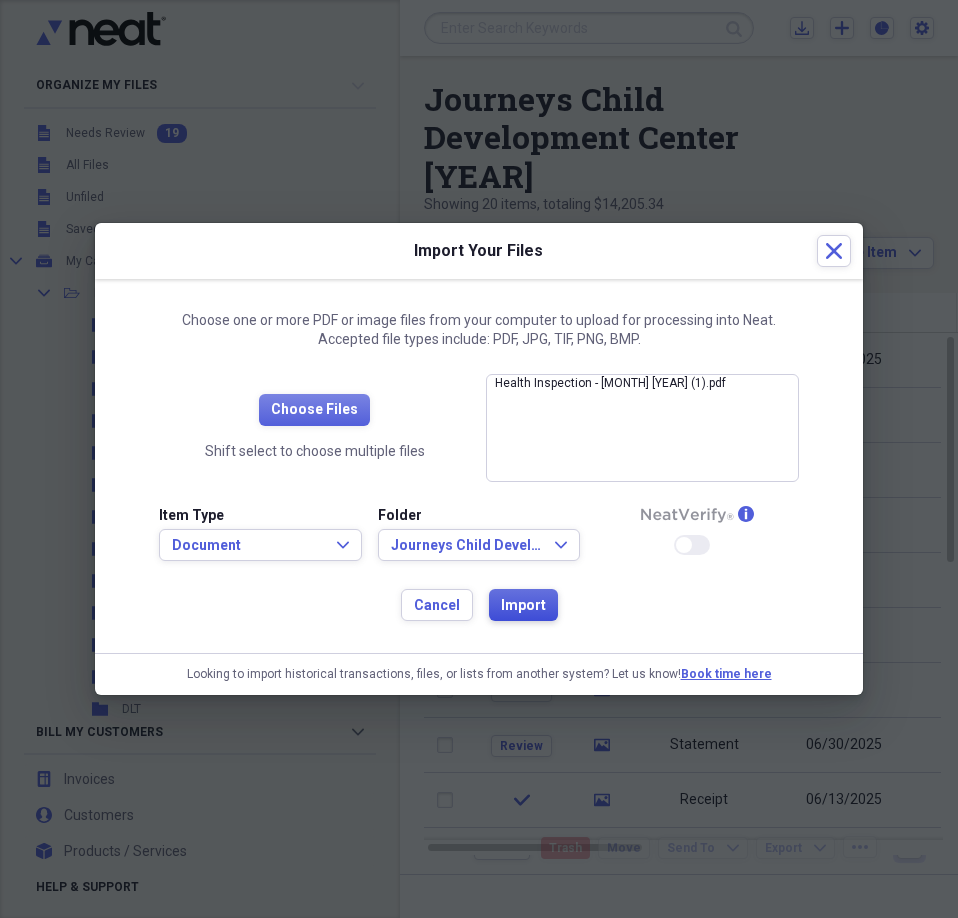 click on "Import" at bounding box center [523, 606] 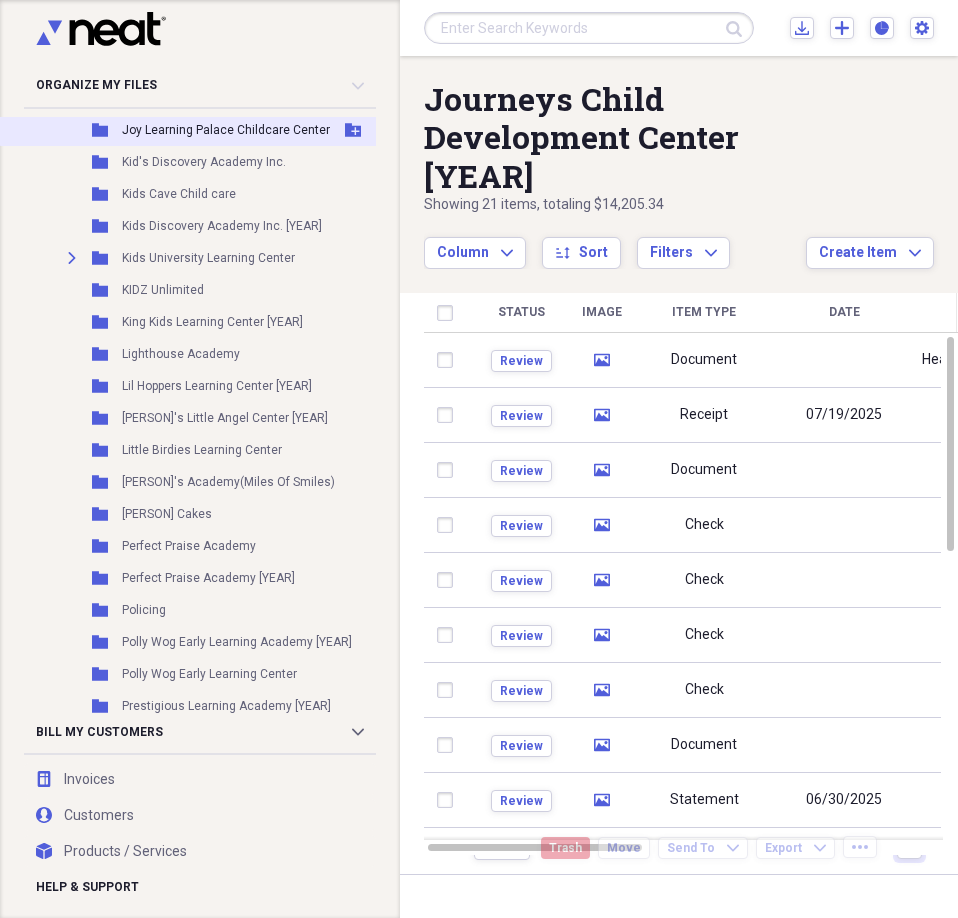 scroll, scrollTop: 700, scrollLeft: 0, axis: vertical 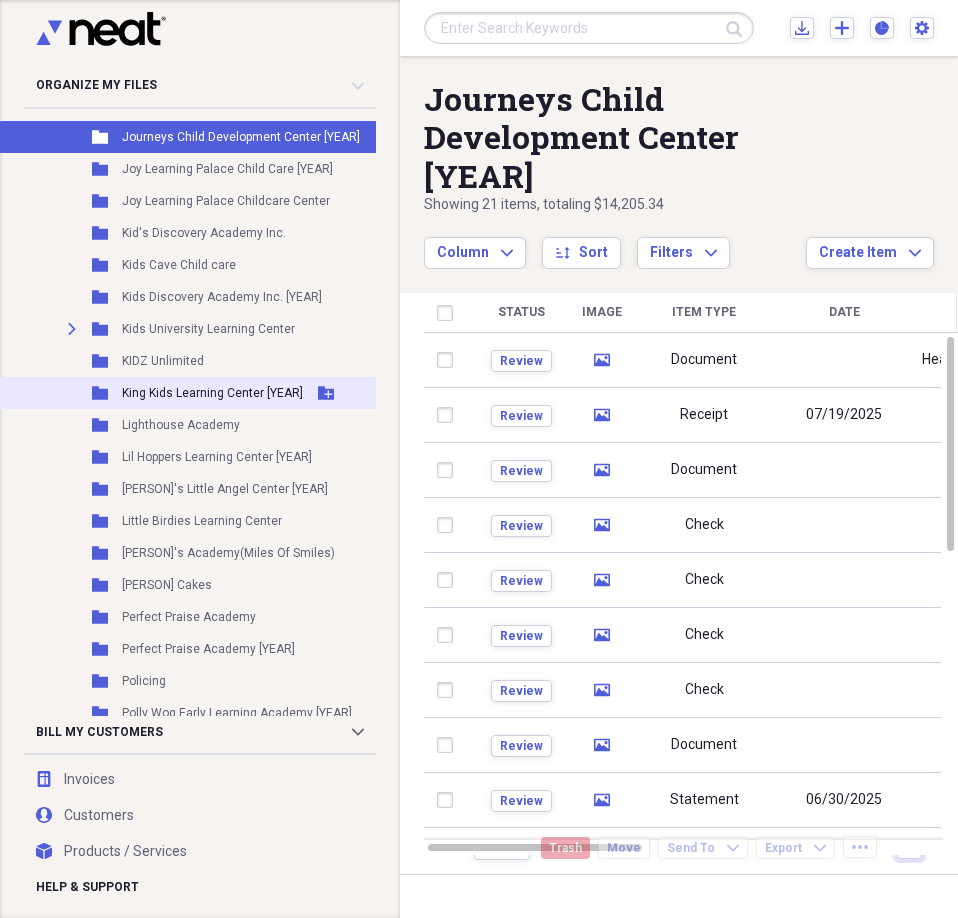 click on "Folder King Kids Learning Center 2025 Add Folder" at bounding box center (210, 393) 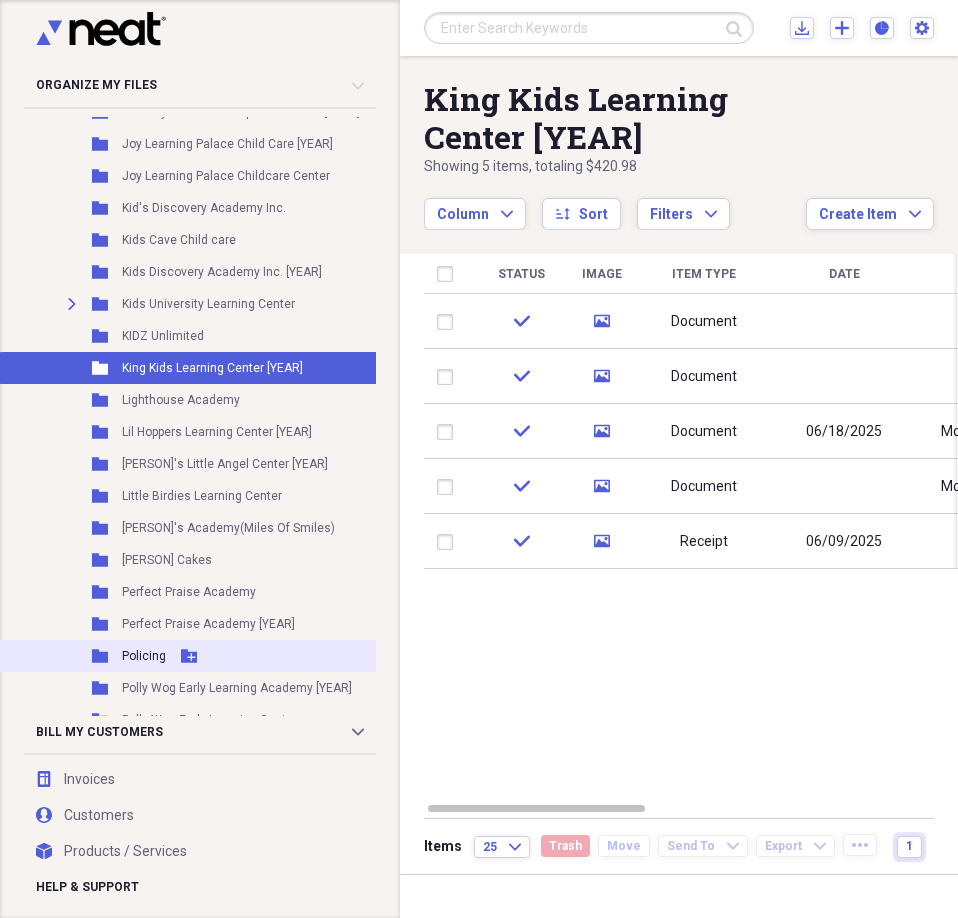 scroll, scrollTop: 672, scrollLeft: 0, axis: vertical 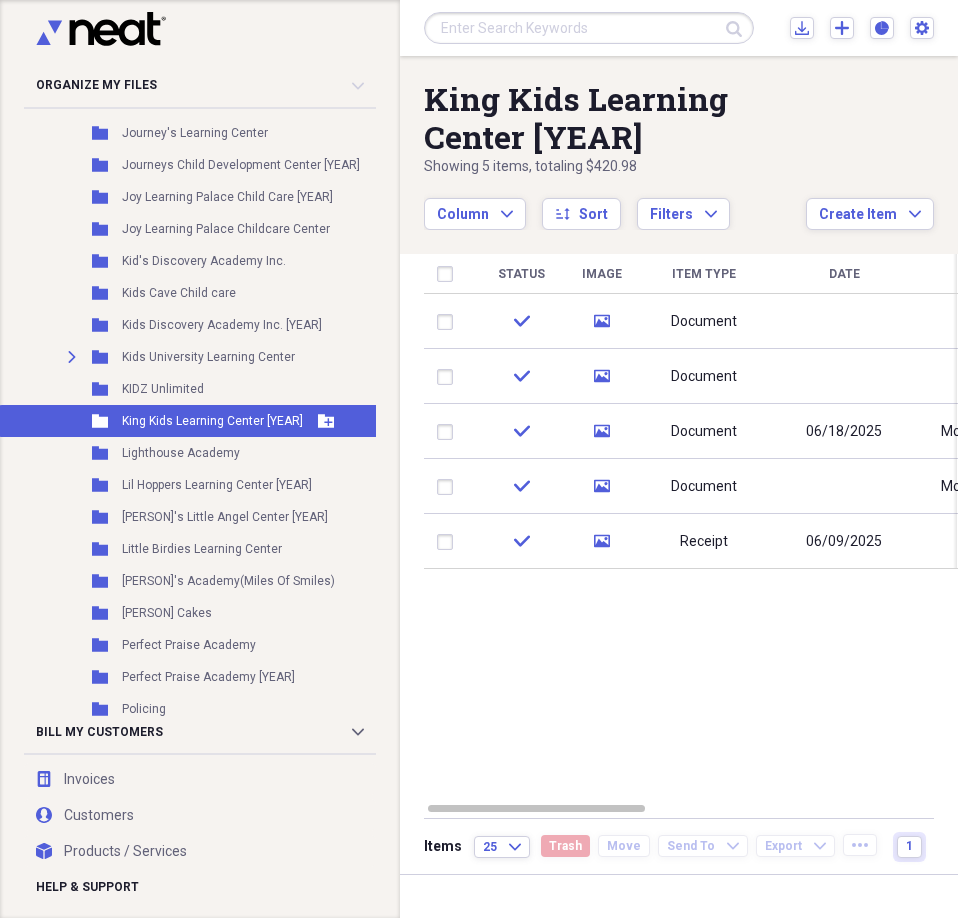 click on "[ORG] [YEAR]" at bounding box center (212, 421) 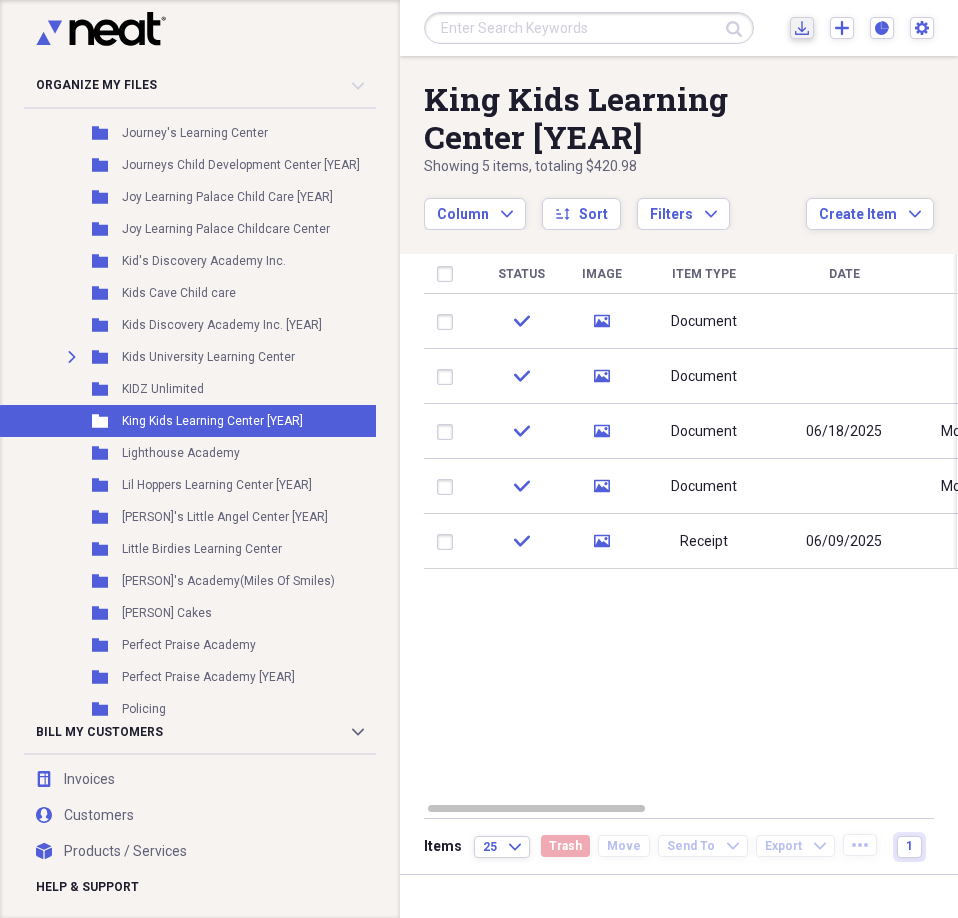click on "Import" 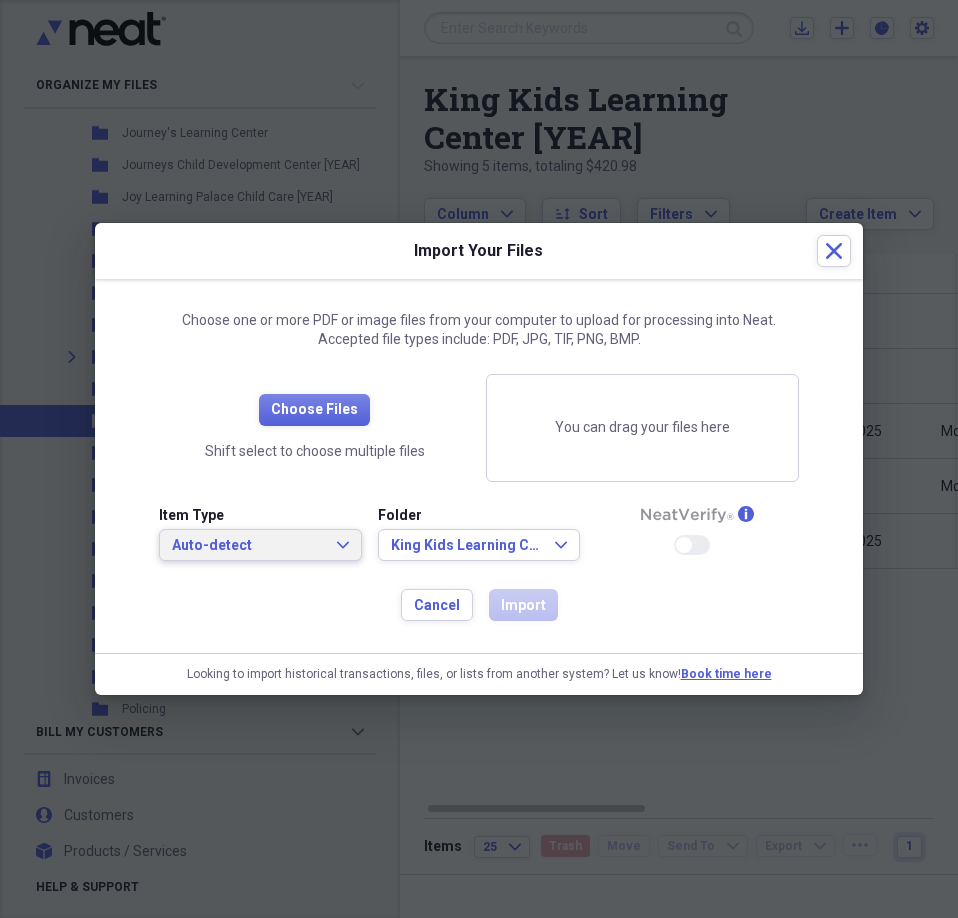 click on "Auto-detect Expand" at bounding box center [260, 545] 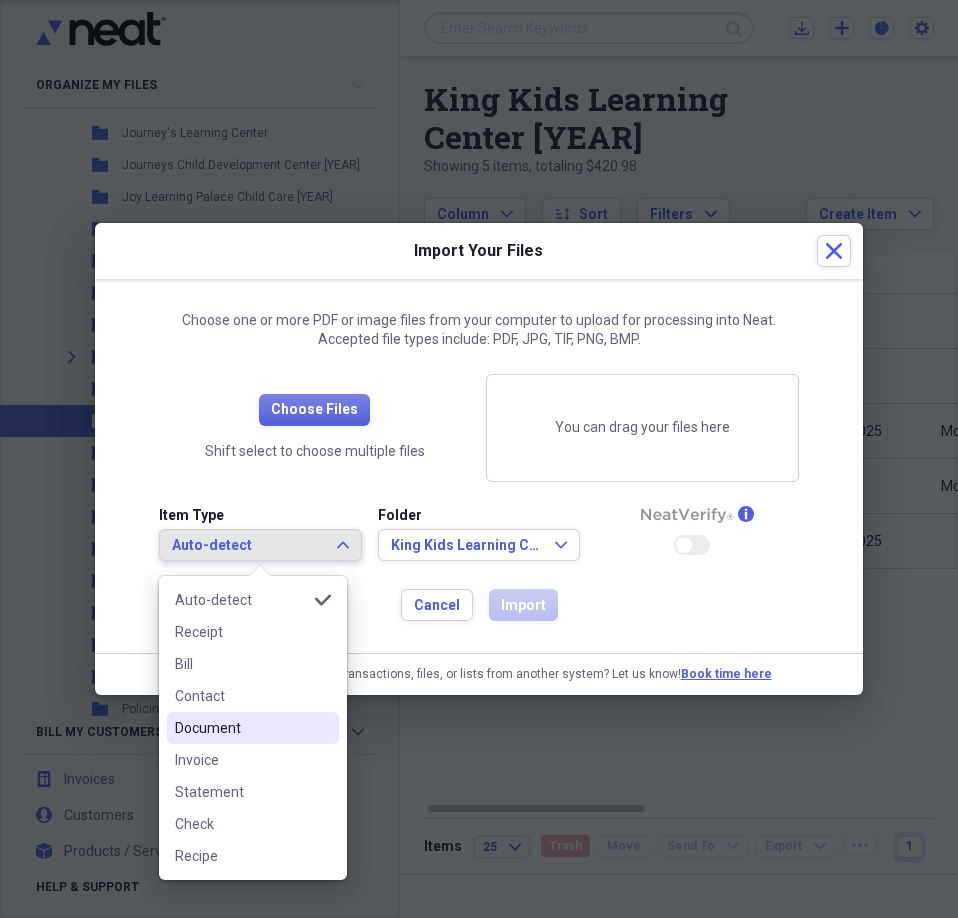 click on "Document" at bounding box center (241, 728) 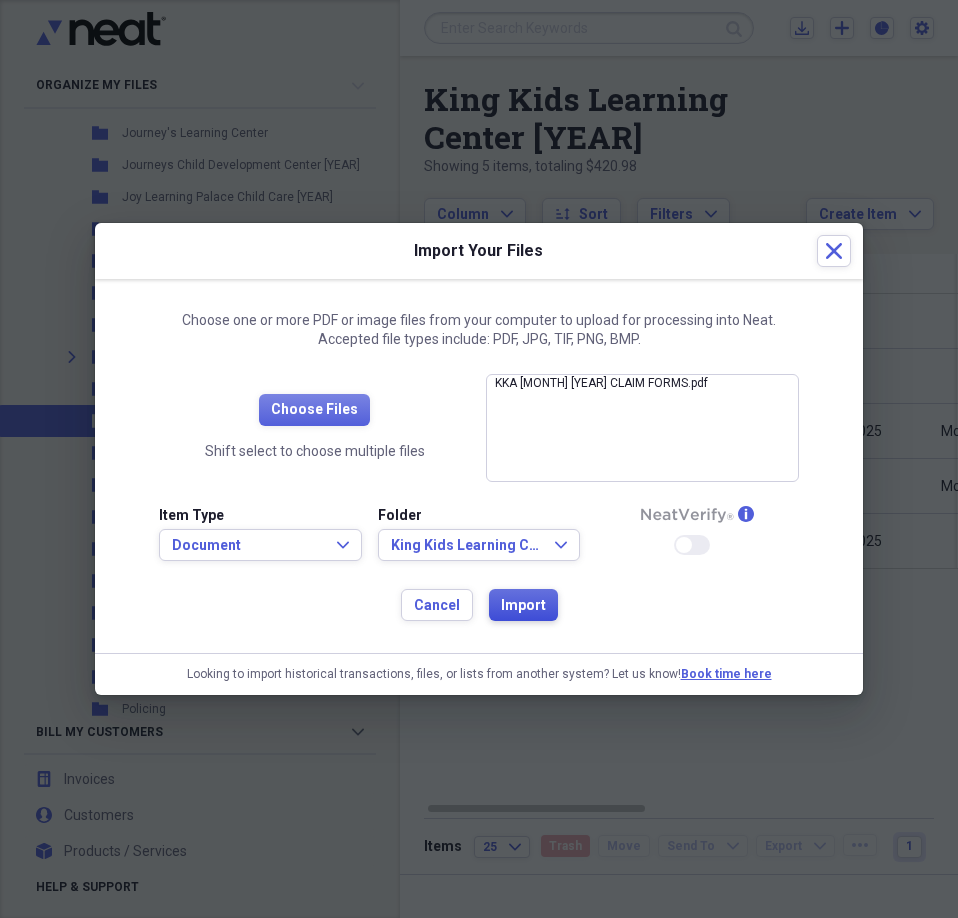 click on "Import" at bounding box center [523, 606] 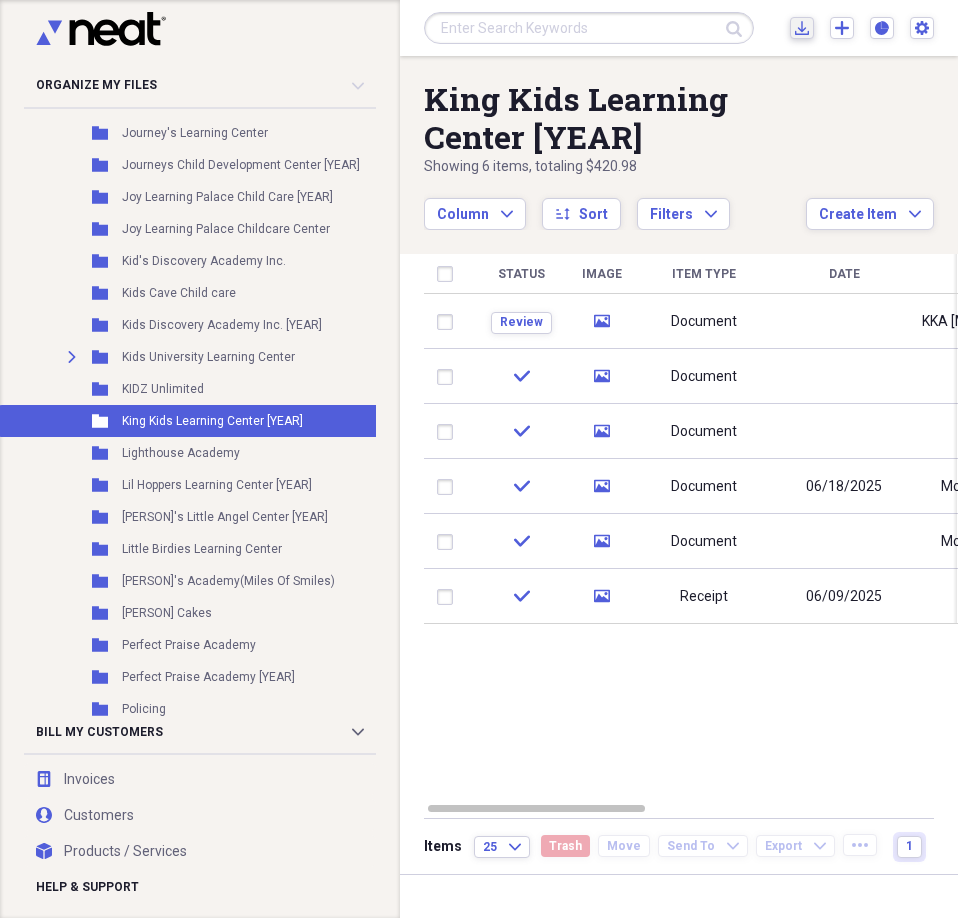 click on "Import" 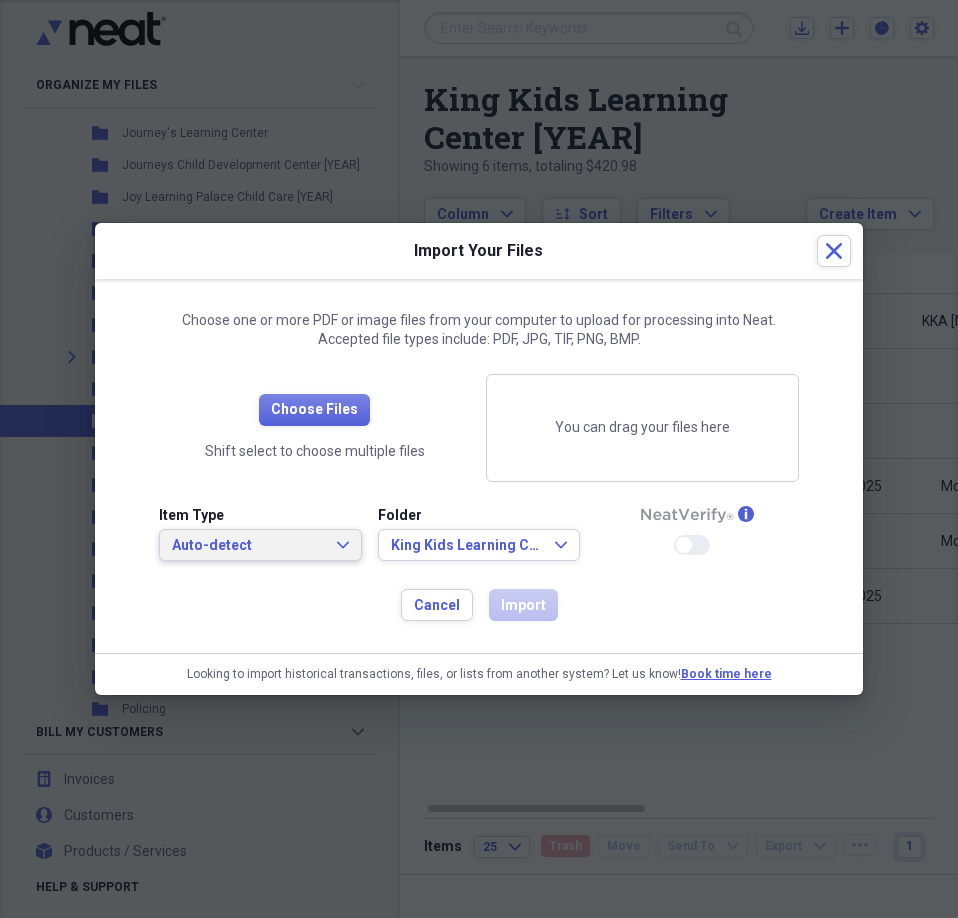 click on "Auto-detect Expand" at bounding box center [260, 545] 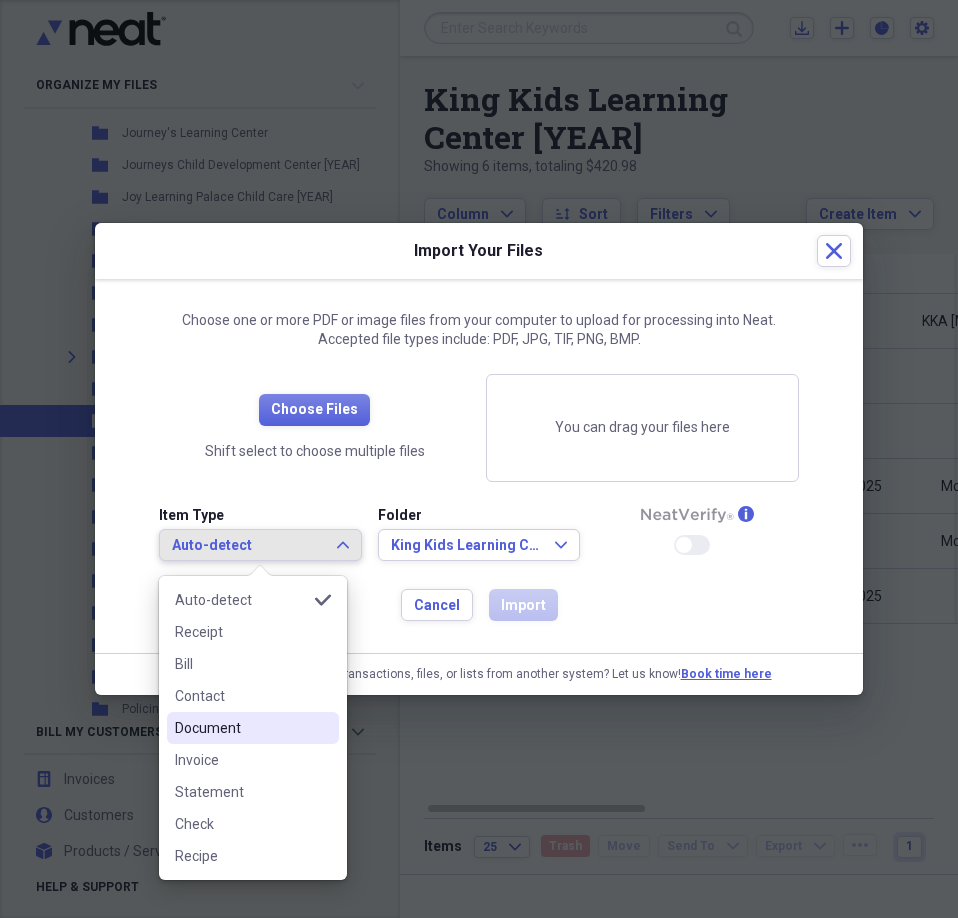 click on "Document" at bounding box center (241, 728) 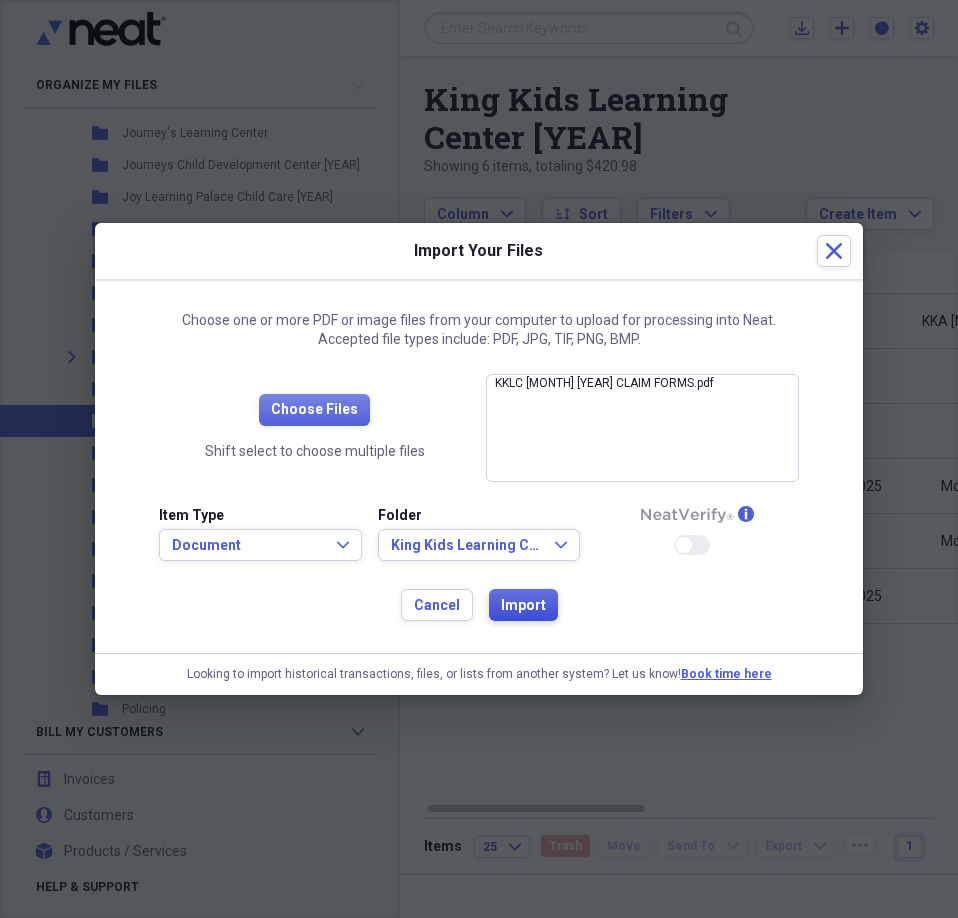 click on "Import" at bounding box center [523, 606] 